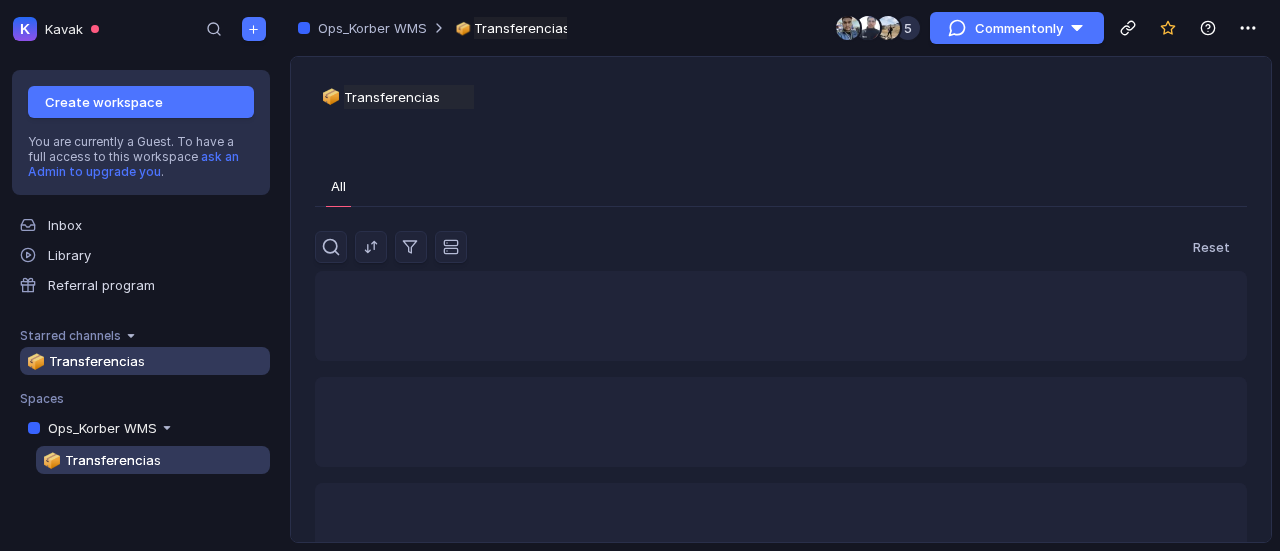 scroll, scrollTop: 0, scrollLeft: 0, axis: both 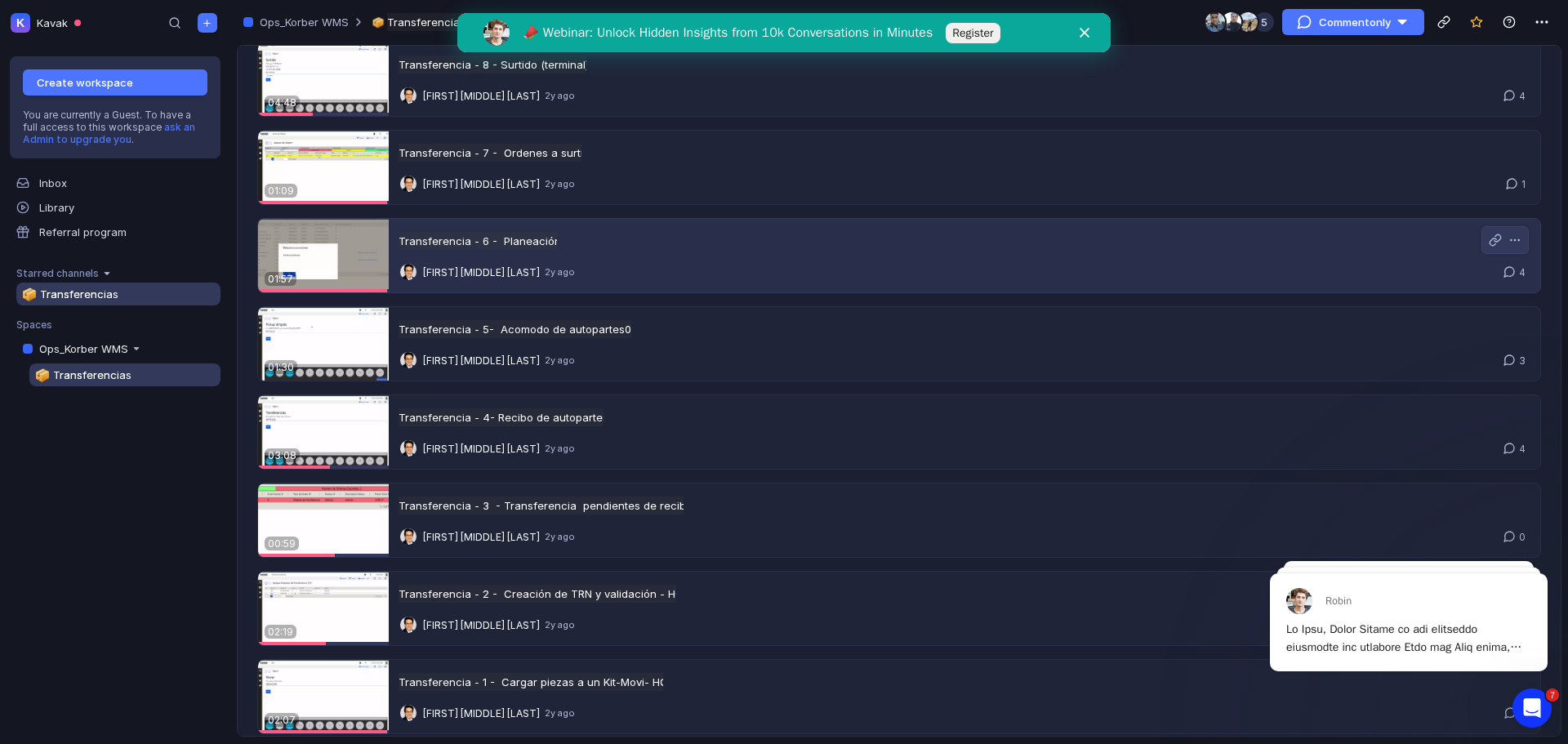 click at bounding box center [323, 256] 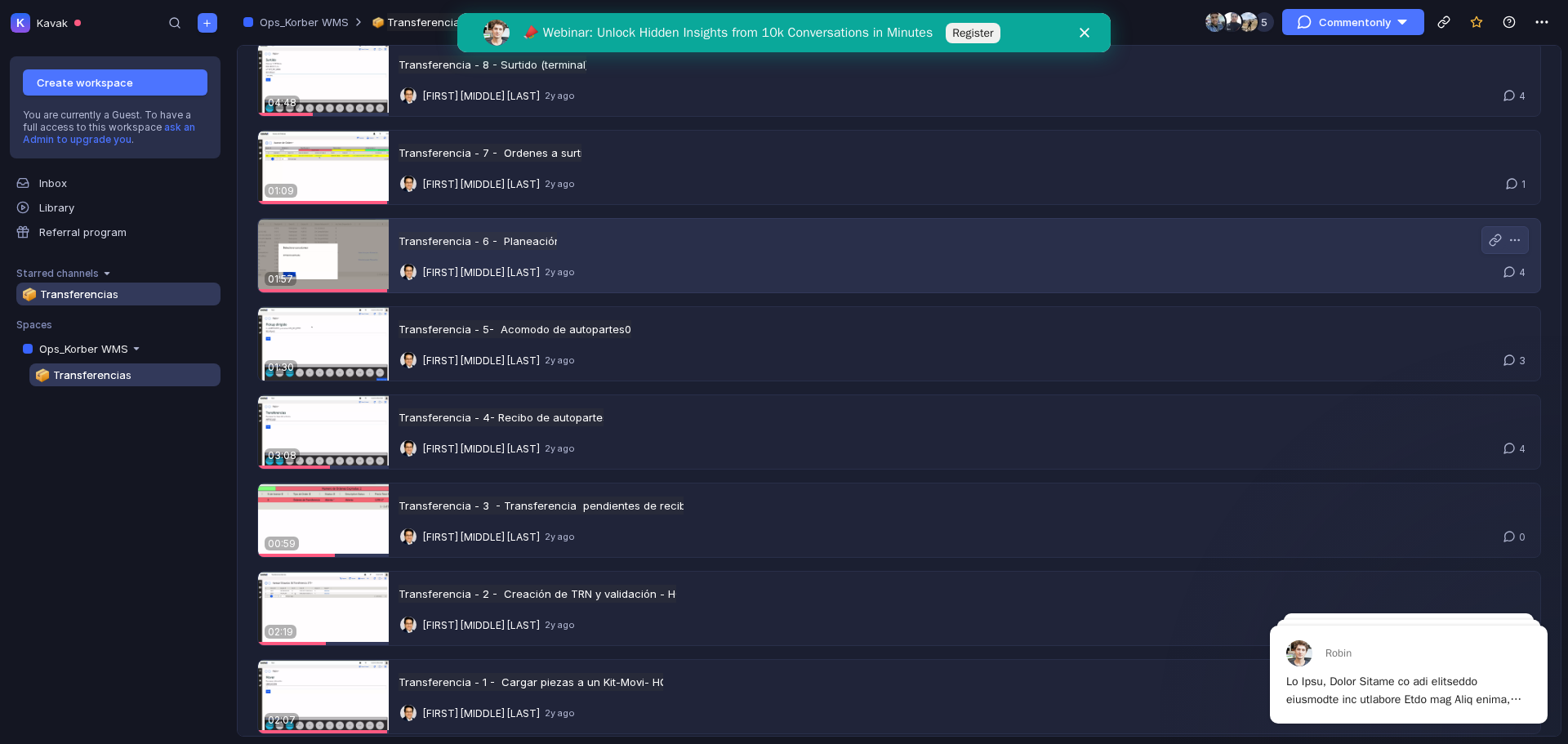scroll, scrollTop: 0, scrollLeft: 0, axis: both 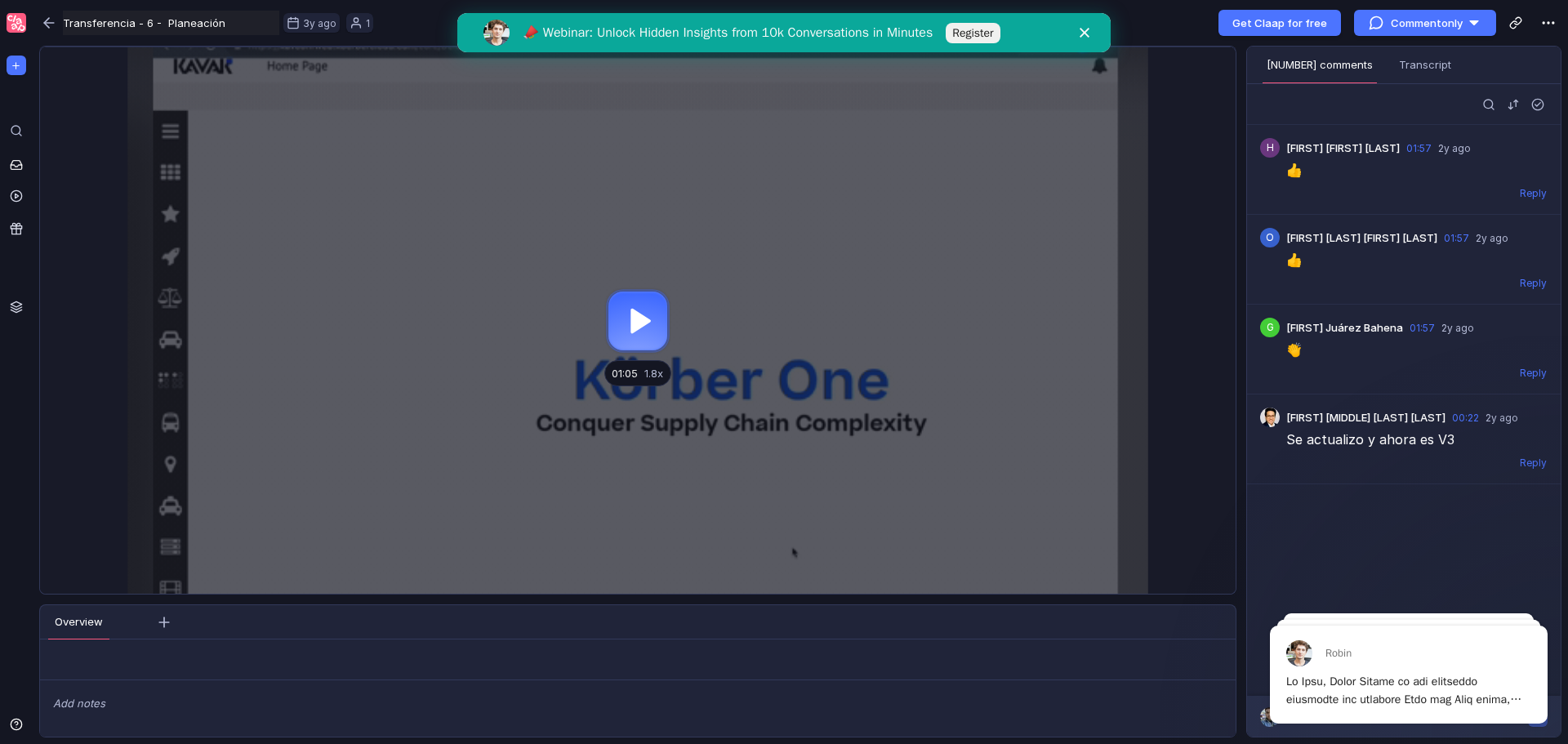 click at bounding box center (638, 320) 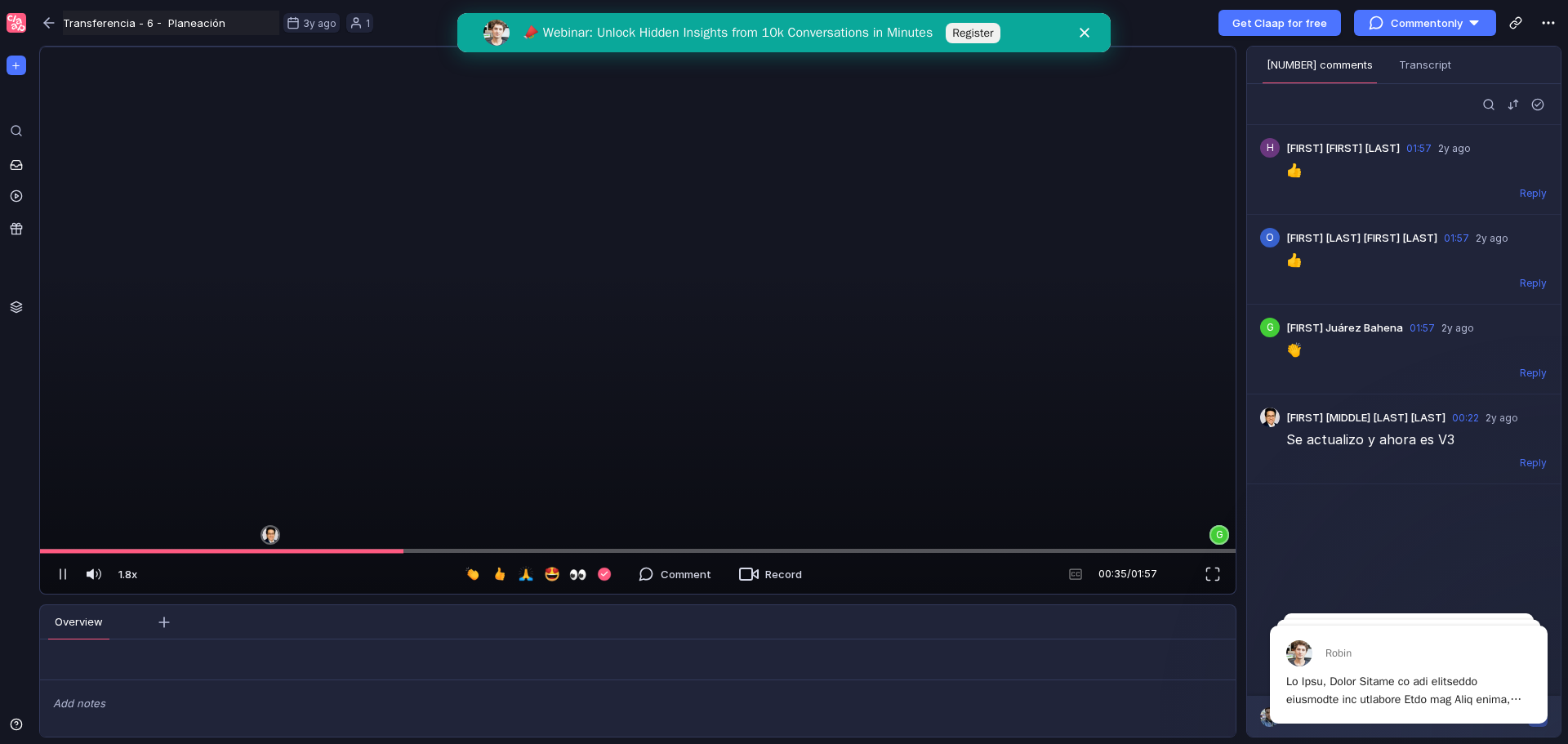 click at bounding box center [635, 47] 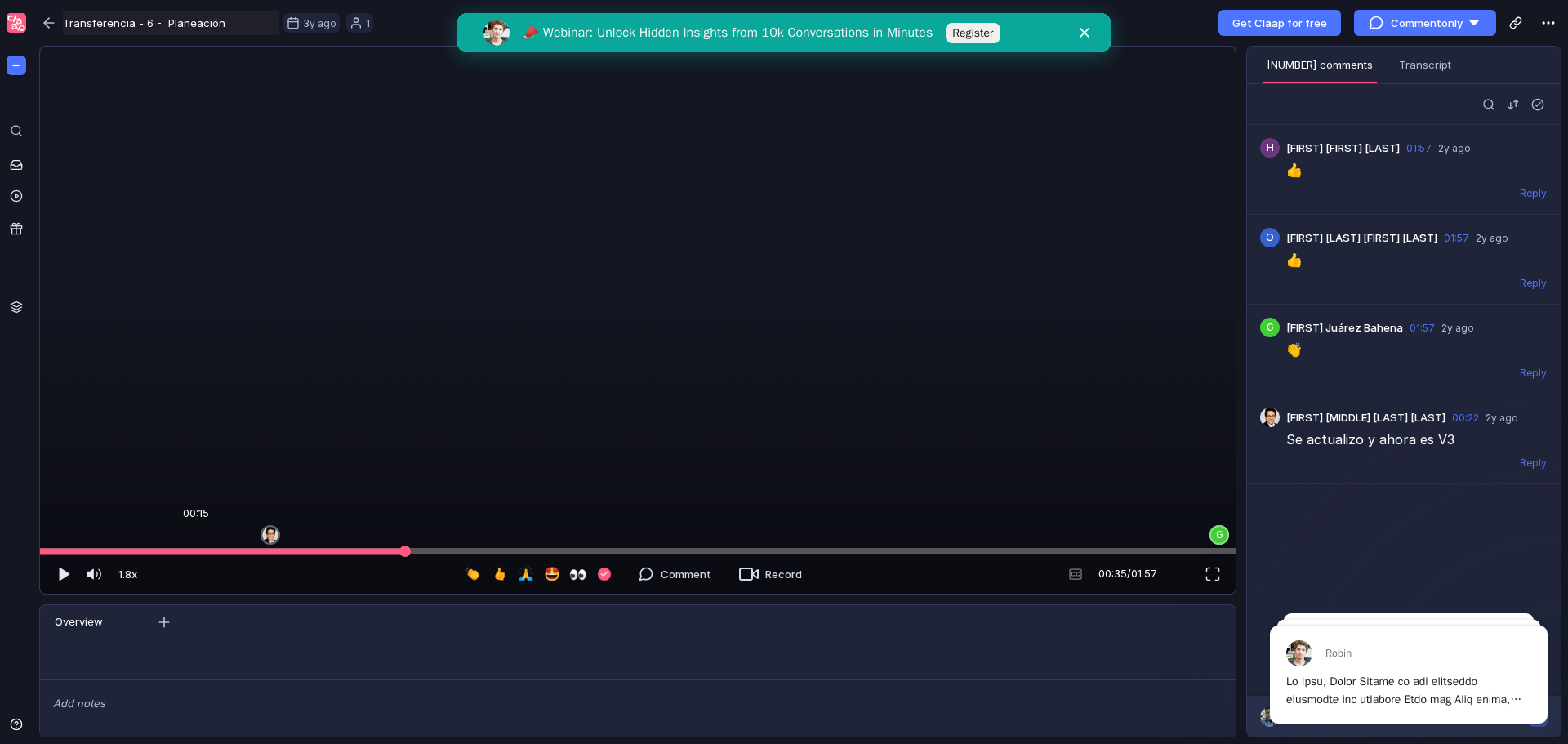 click at bounding box center (638, 550) 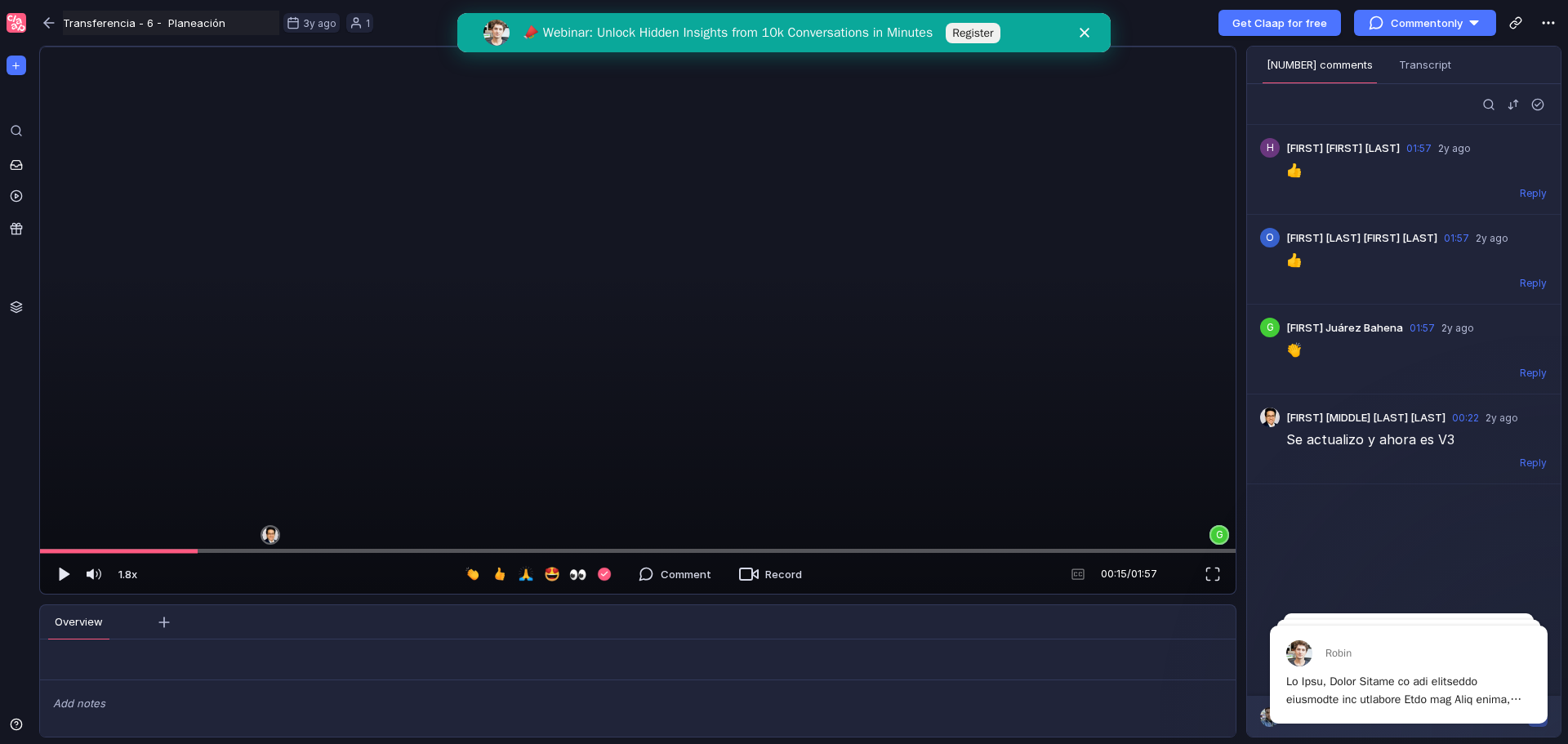 click at bounding box center [635, 47] 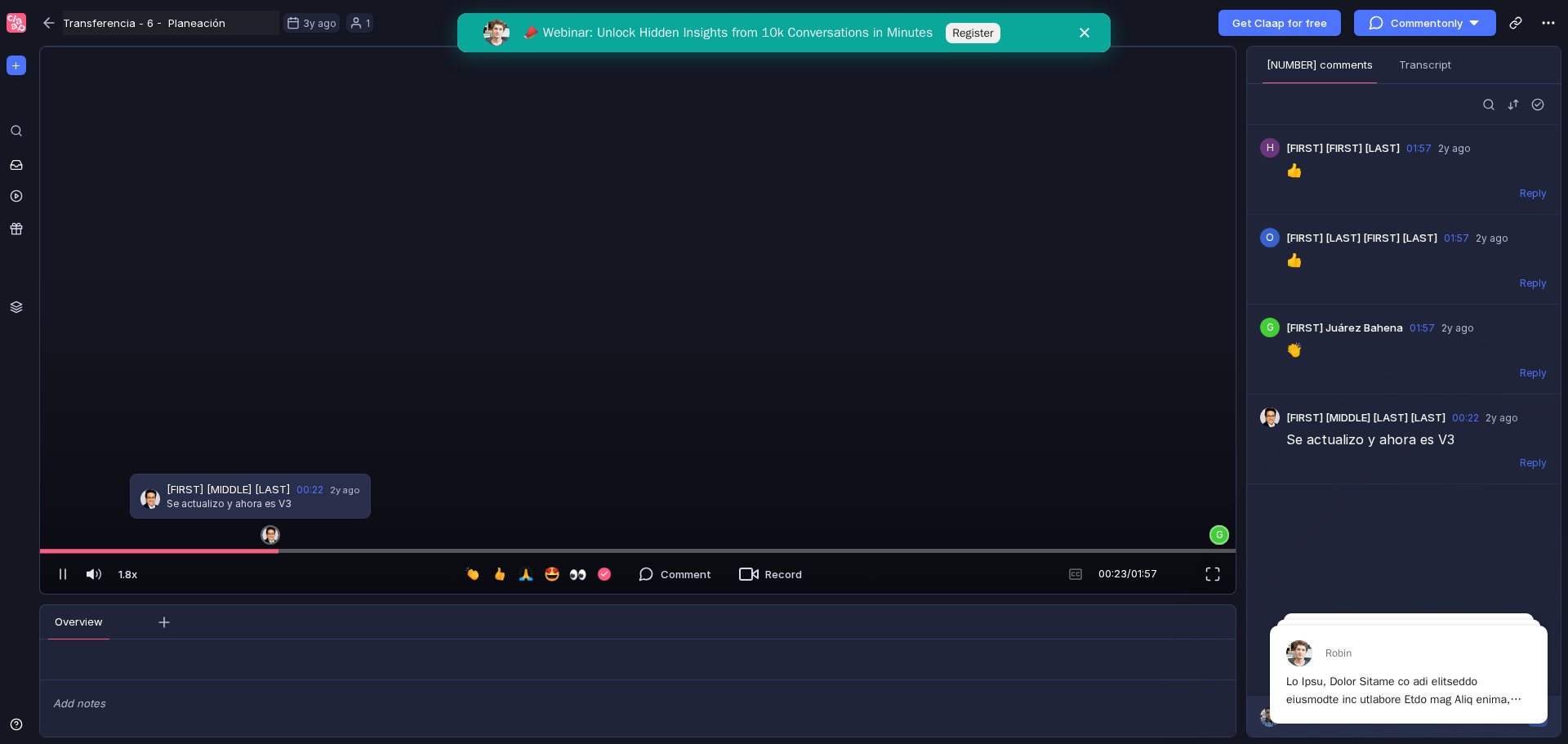 click at bounding box center [635, 47] 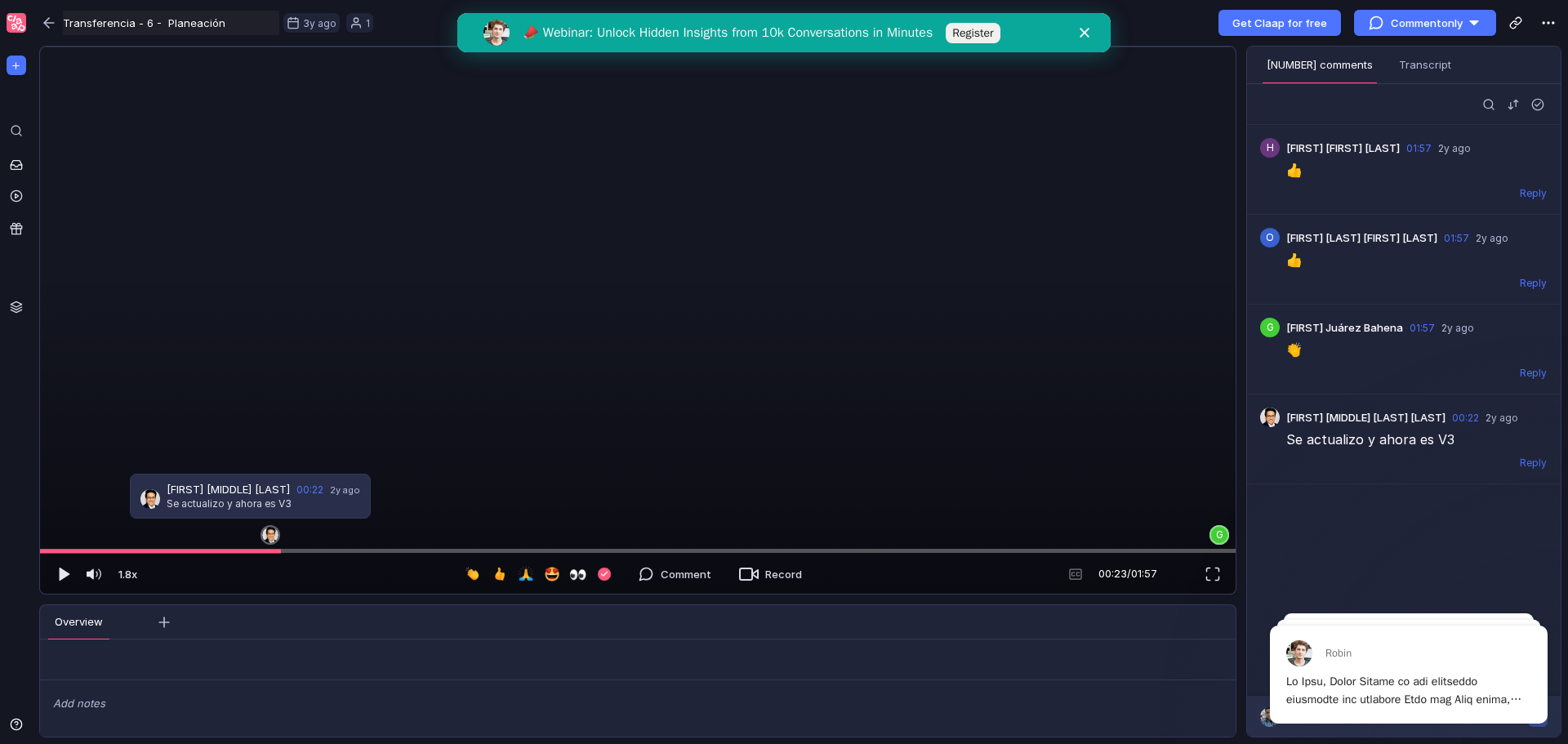 click at bounding box center [635, 47] 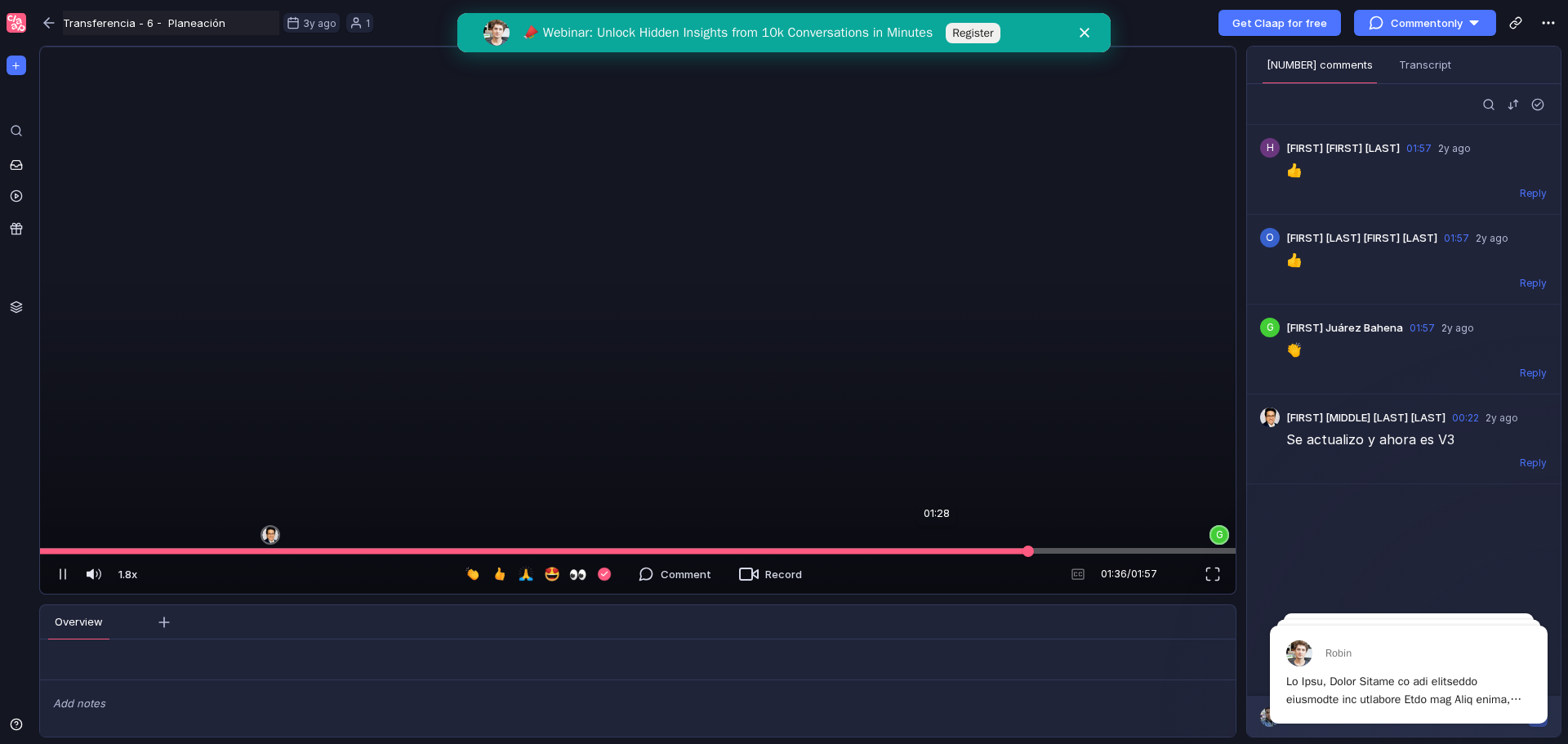 click at bounding box center [638, 550] 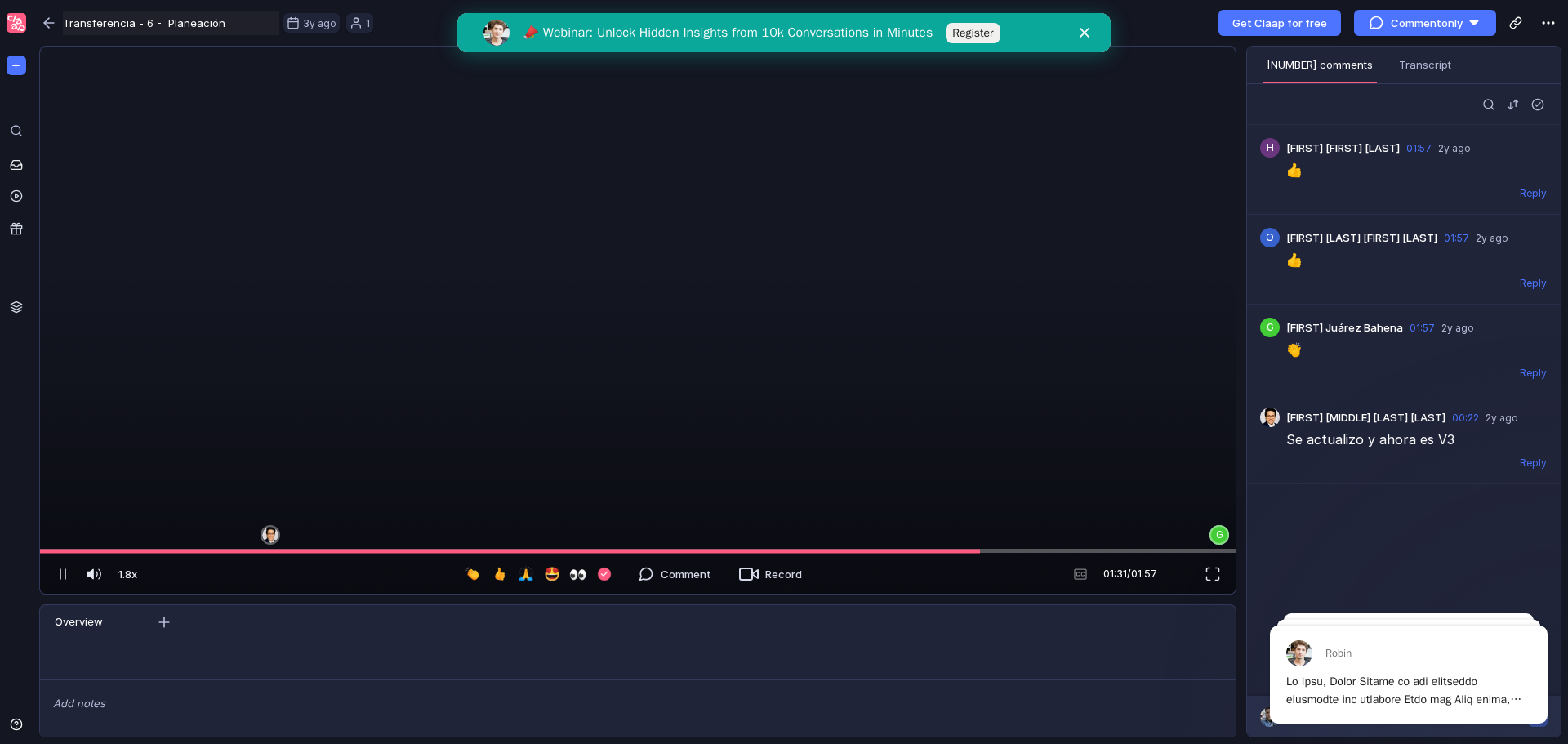 click at bounding box center [635, 47] 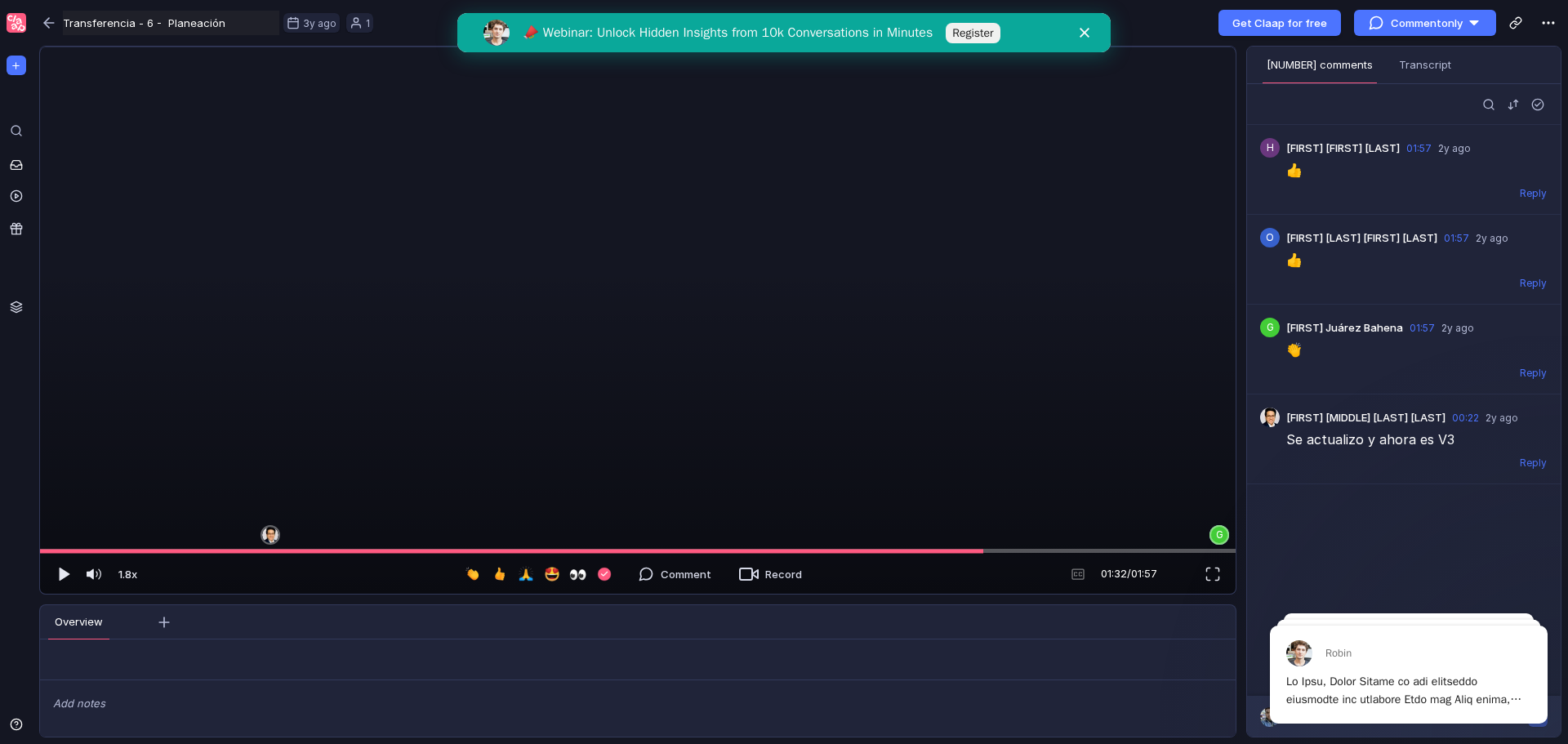 click at bounding box center [635, 47] 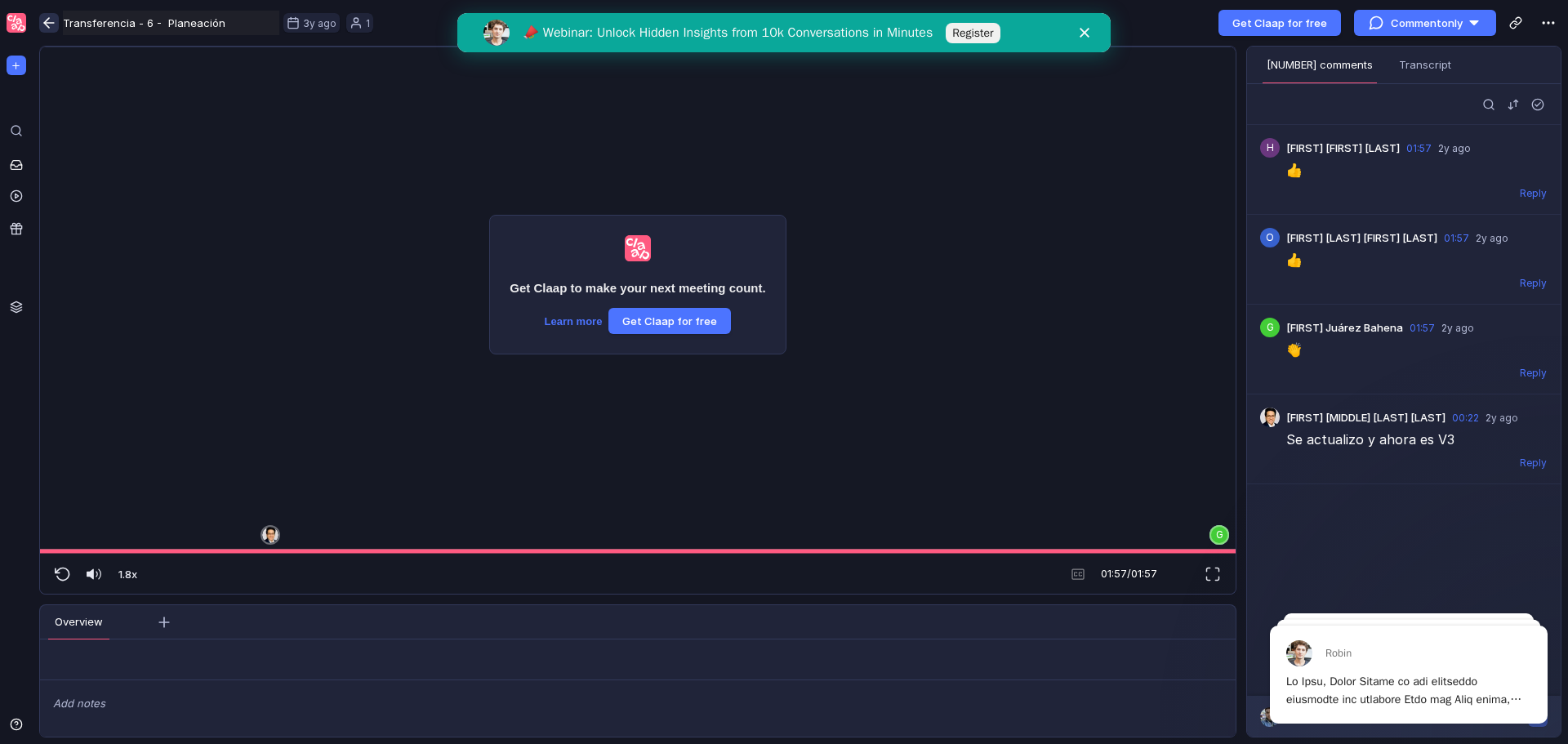 click at bounding box center (49, 23) 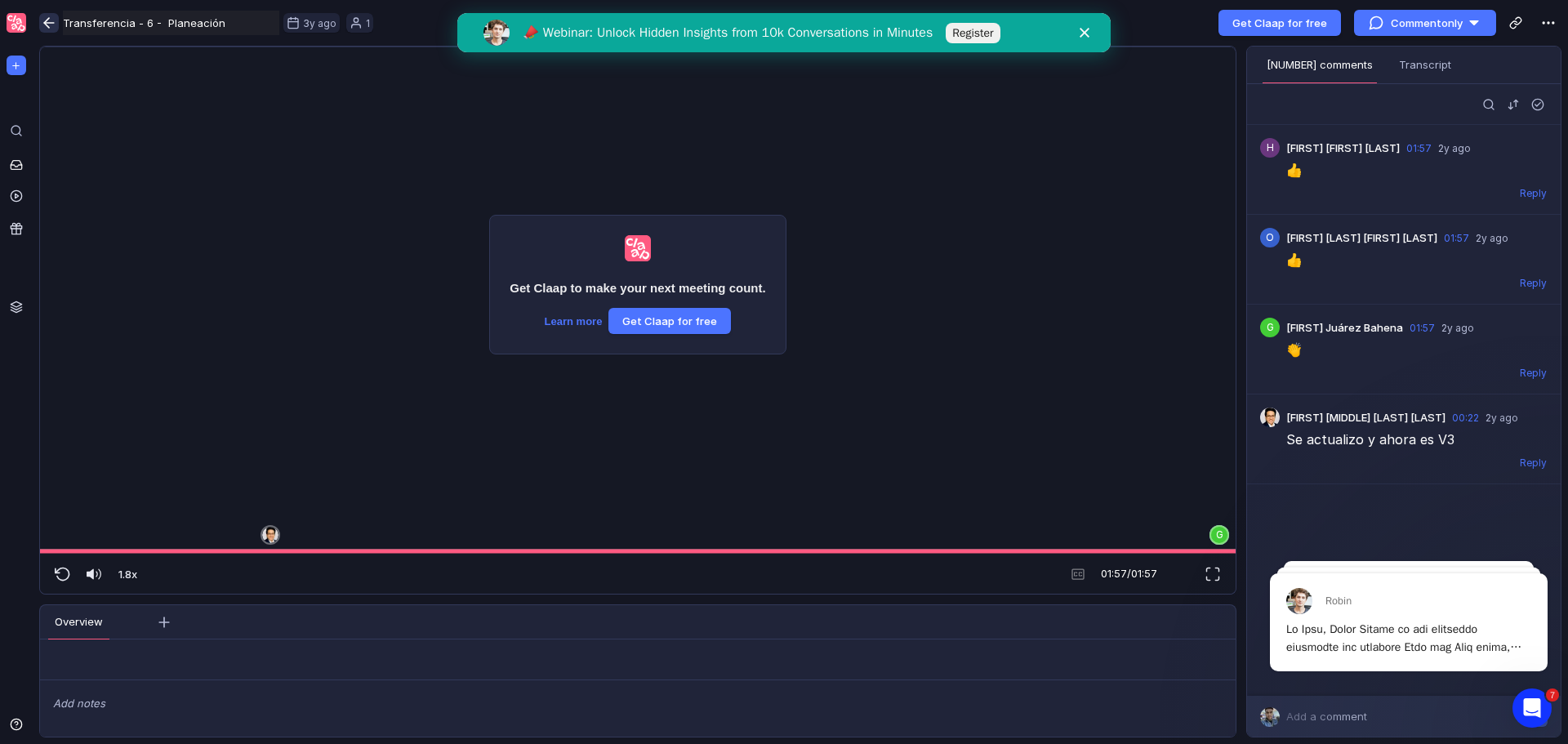scroll, scrollTop: 0, scrollLeft: 0, axis: both 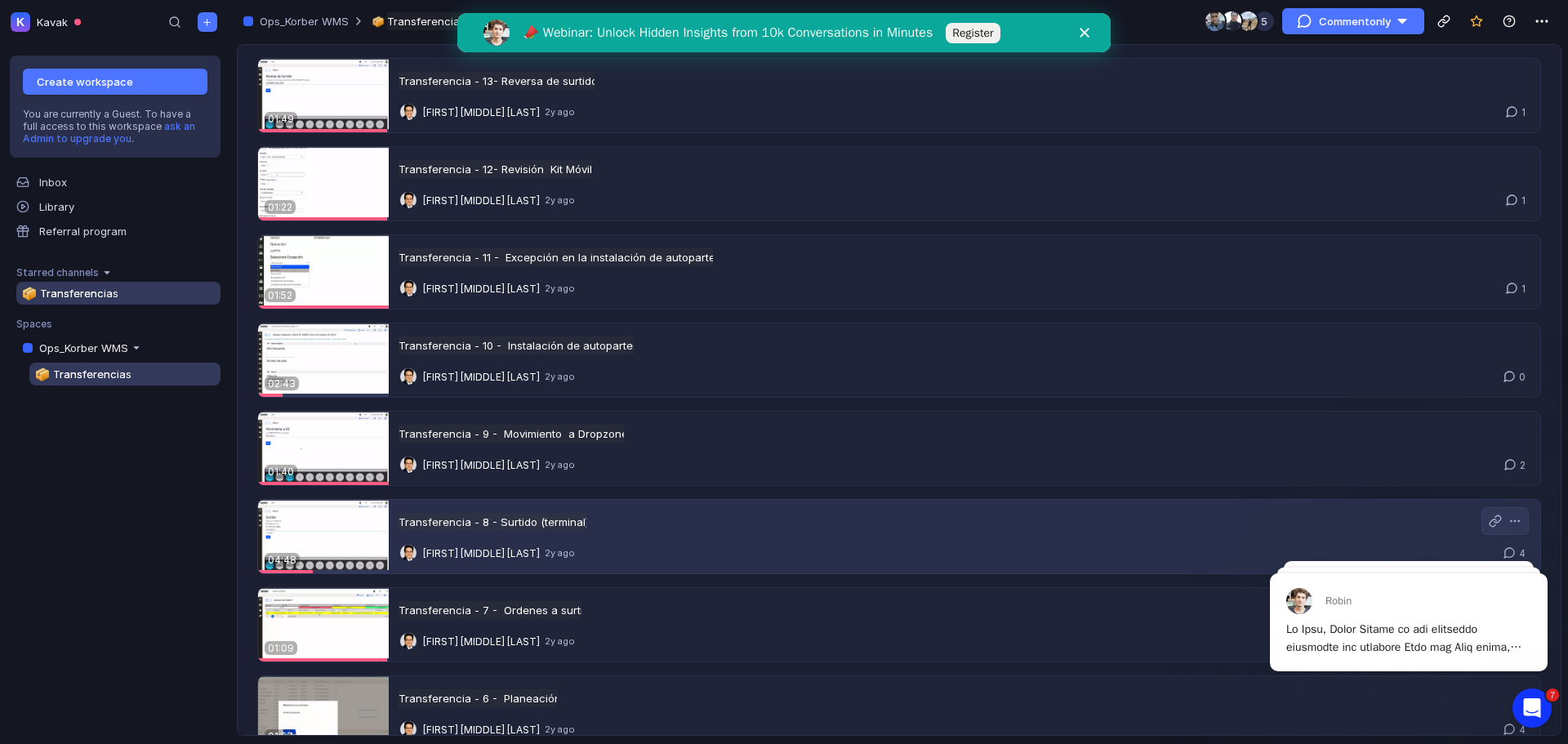 click on "Transferencia - 8 - Surtido (terminal) Transferencia - 8 - Surtido (terminal) Untitled Irving Manuel De Jesus Celestino 2y ago 4" at bounding box center [964, 537] 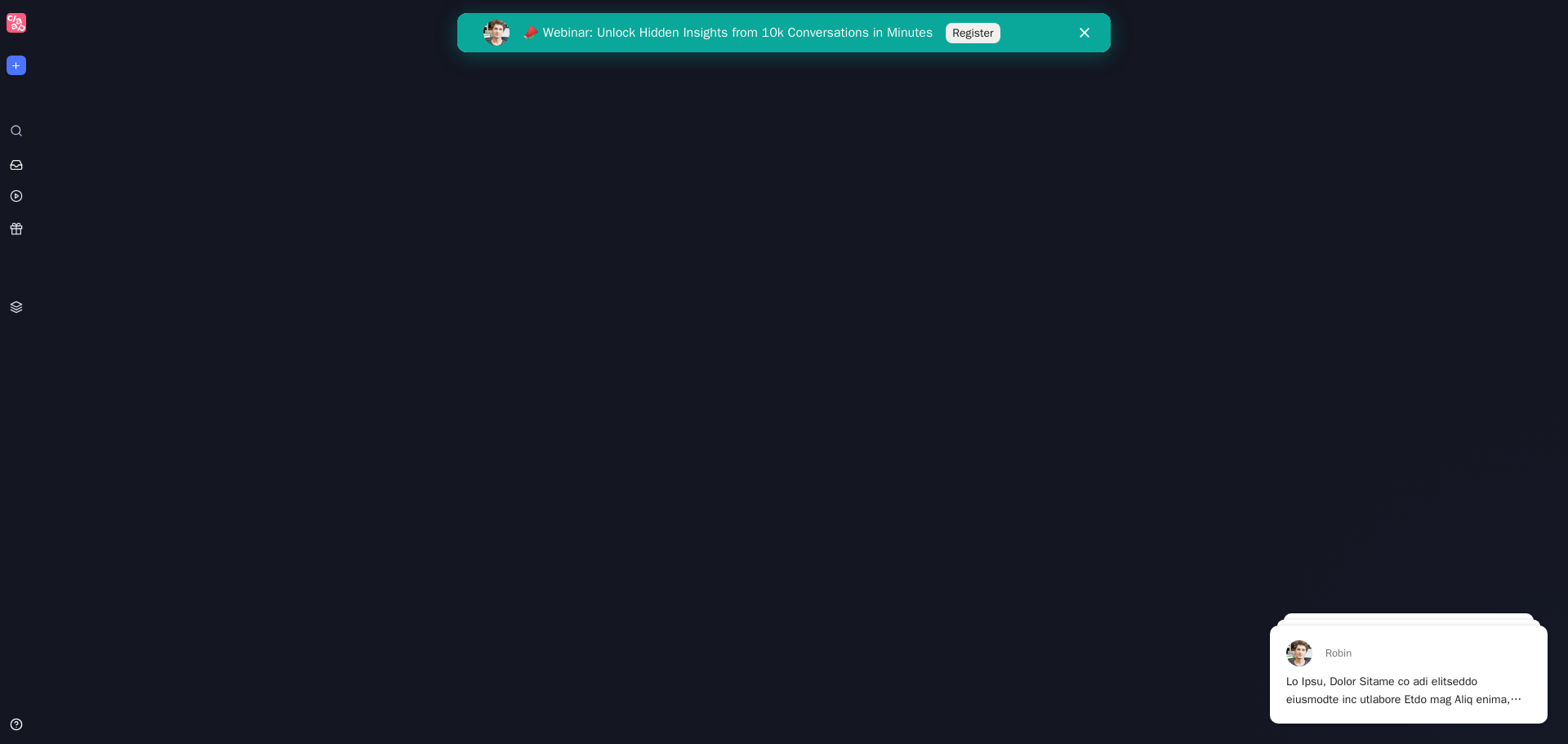 scroll, scrollTop: 0, scrollLeft: 0, axis: both 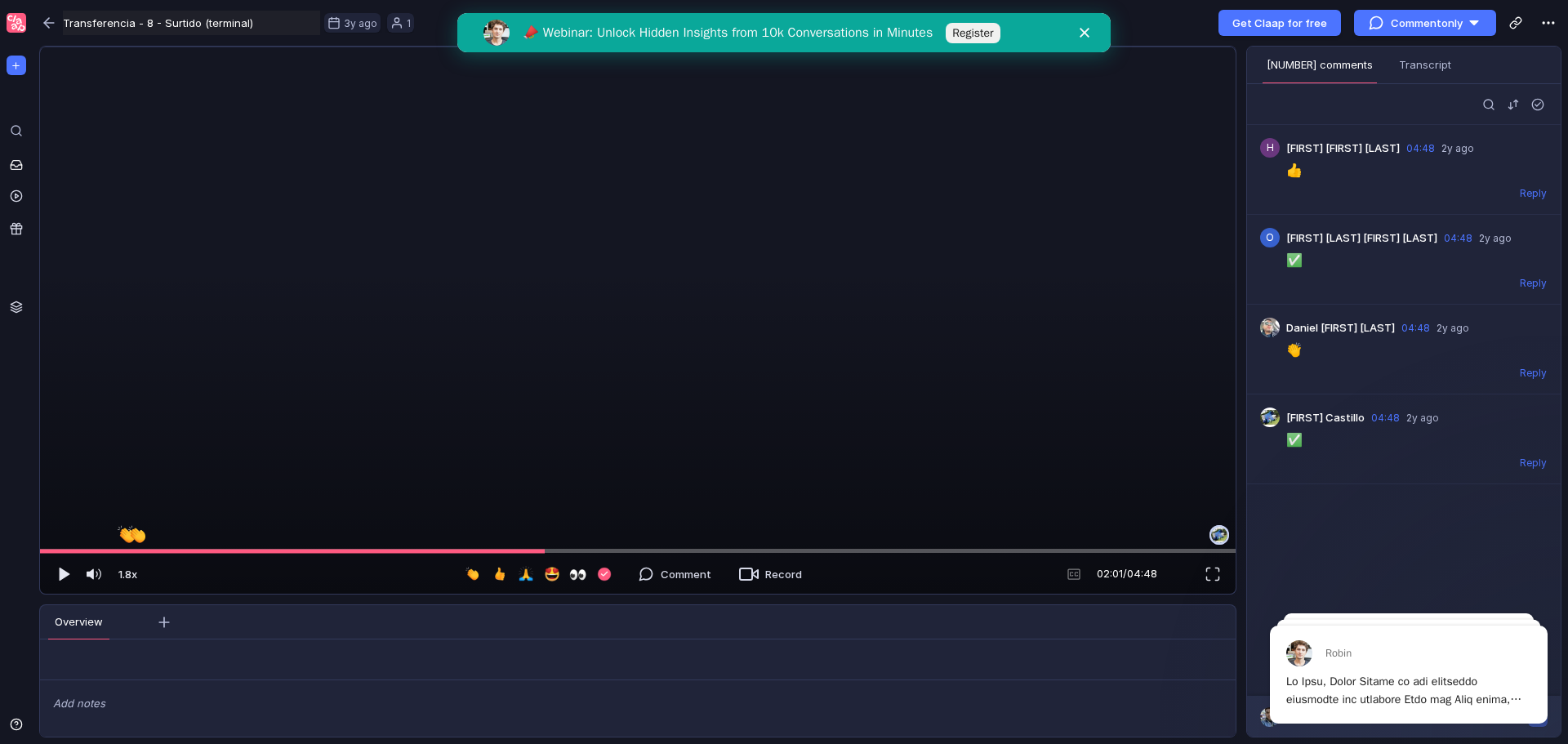 click at bounding box center (635, 47) 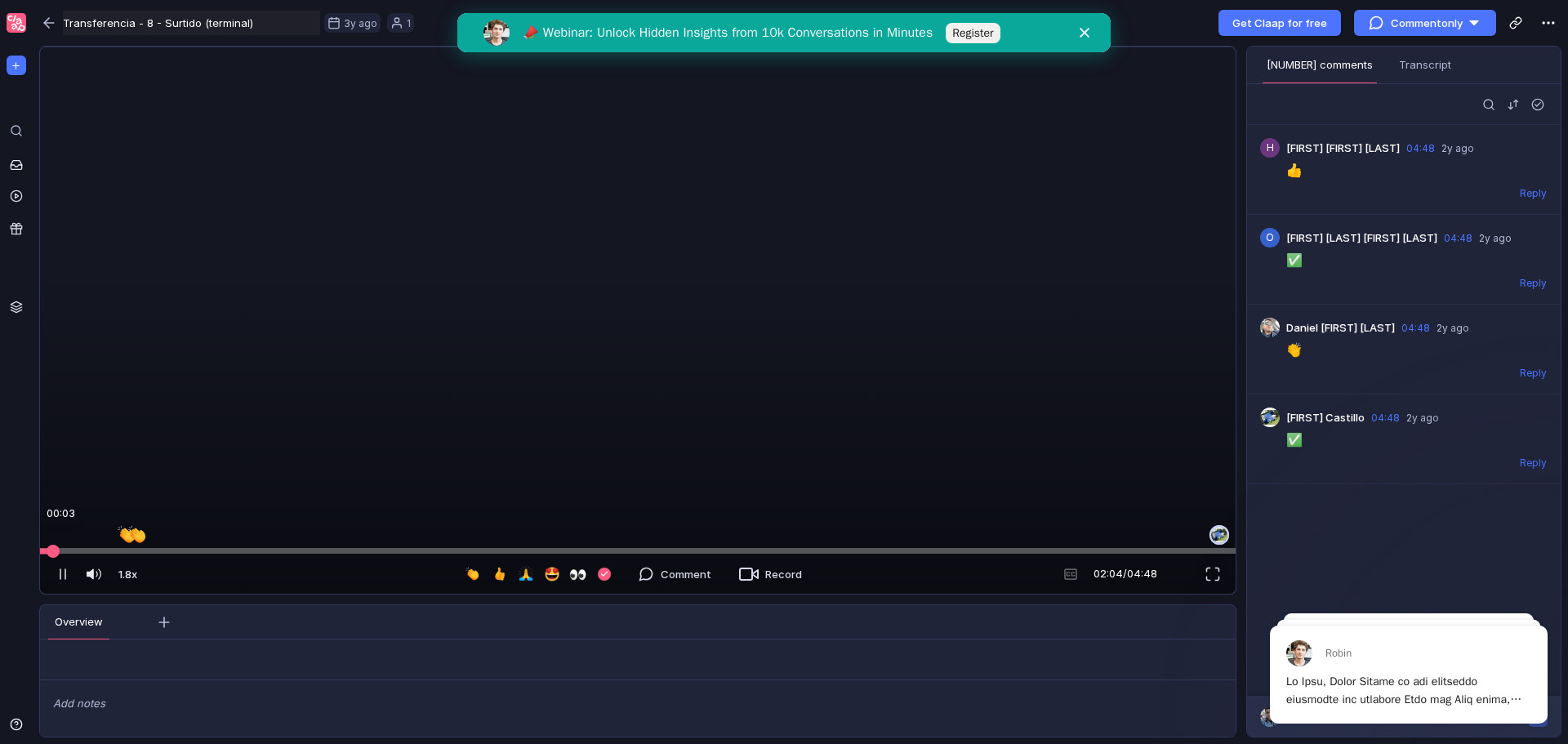 click at bounding box center (638, 550) 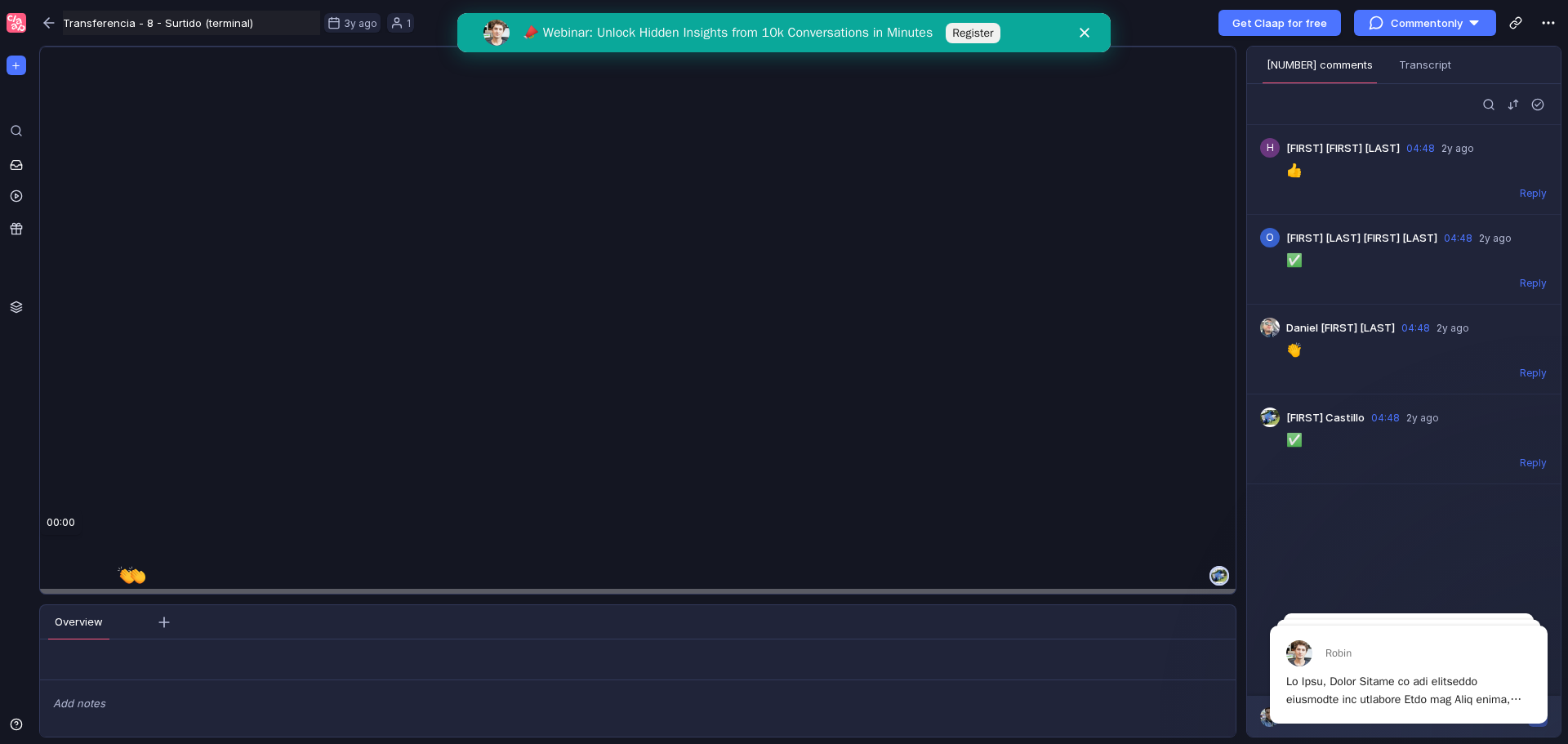 click on "Inbox Transferencia - 8 - Surtido (terminal) Transferencia - 8 - Surtido (terminal) Untitled [NUMBER]y ago 1 Get Claap for free Comment  only Loading... H O 1.8x 1.8x 00:19  /  04:48 Comment Record Overview Insights Coaching Chapters Magic Clips Add notes 4 comments Overview Insights Transcript Coaching Magic Clips H [FIRST] [LAST] 04:48 [NUMBER]y ago 👍
Reply O Oscar Daniel   [FIRST] [LAST] 04:48 [NUMBER]y ago ✅
Reply Daniel   [FIRST] [LAST] 04:48 [NUMBER]y ago 👏
Reply Jazmin   [LAST] 04:48 [NUMBER]y ago ✅
Reply Add a comment" at bounding box center (784, 372) 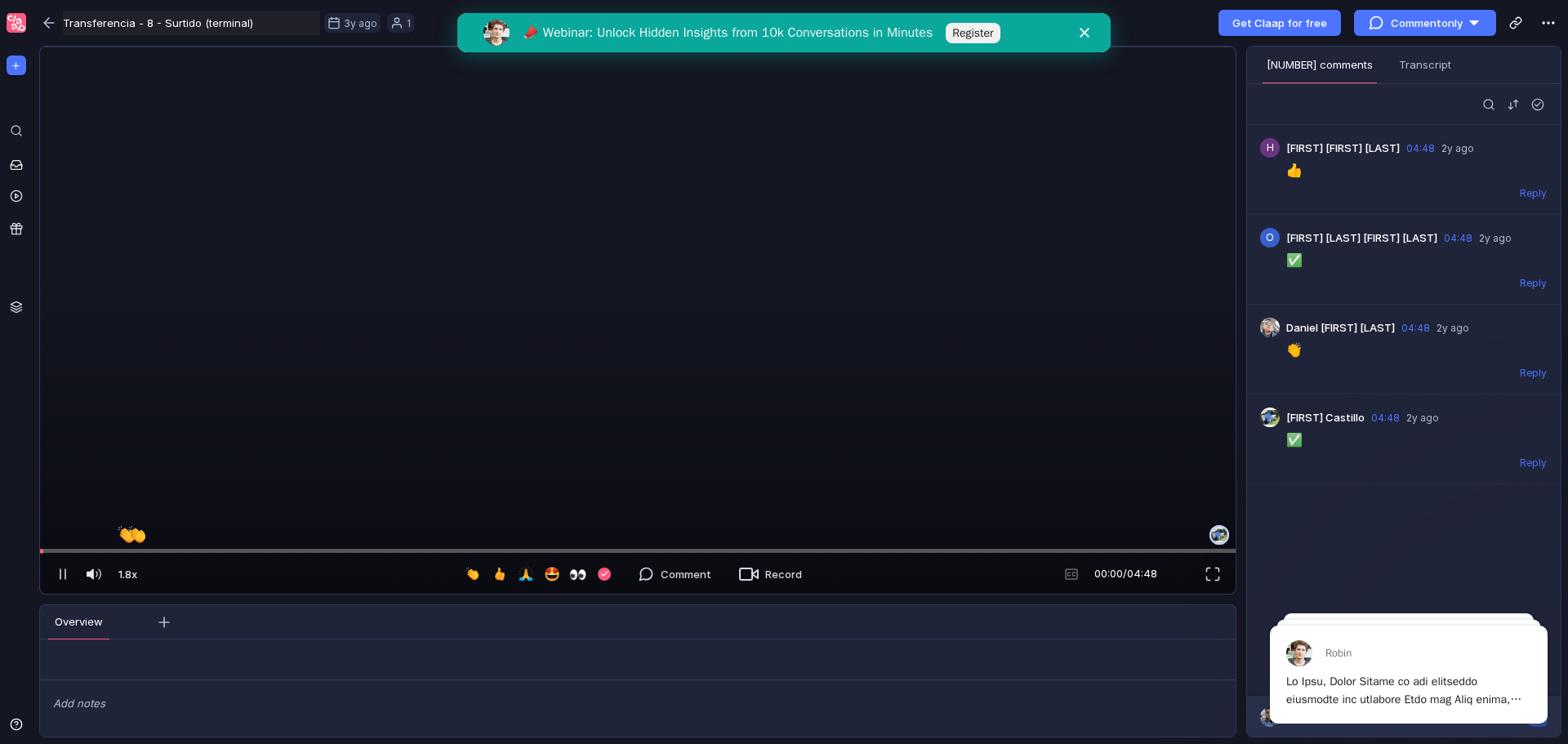 click at bounding box center (635, 47) 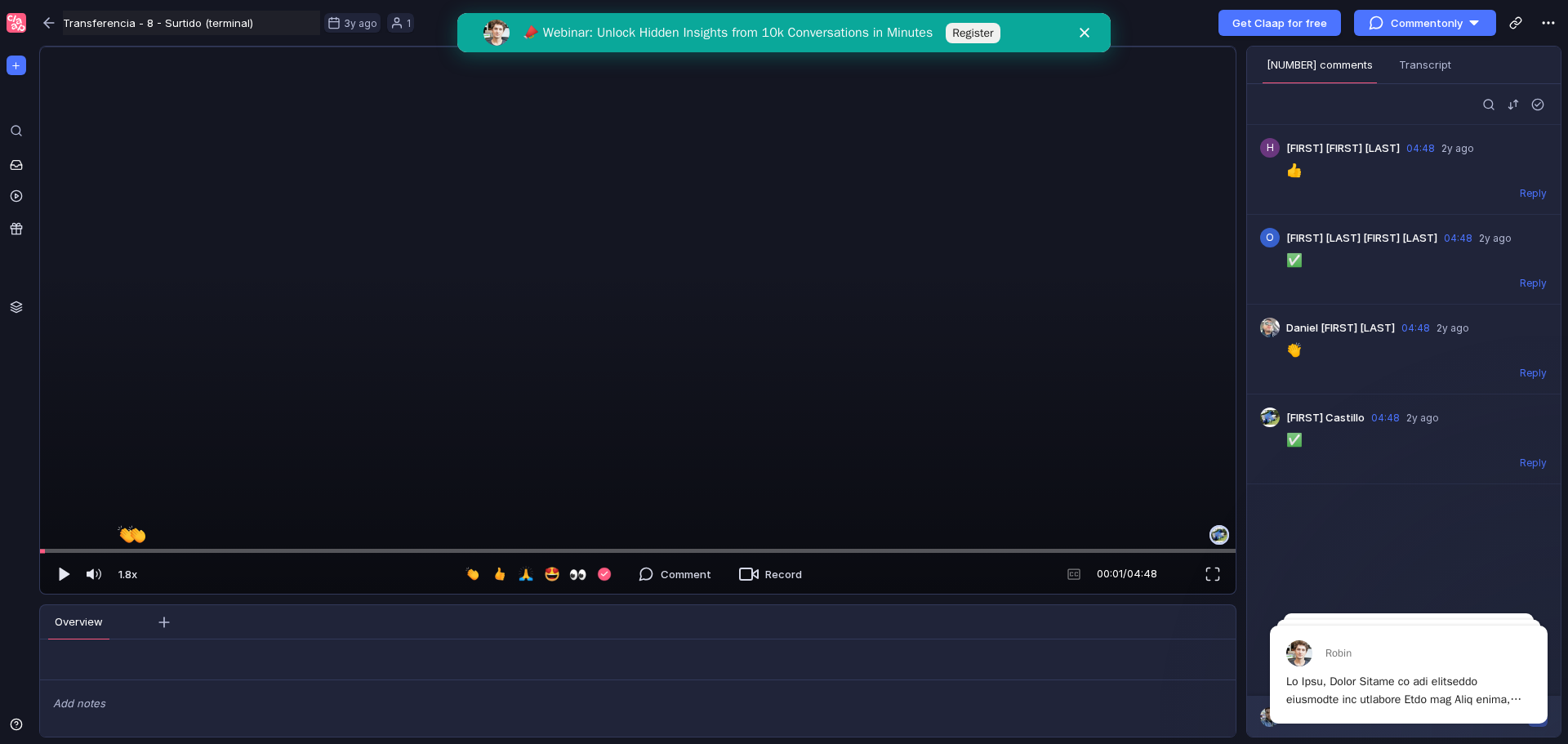 click at bounding box center [635, 47] 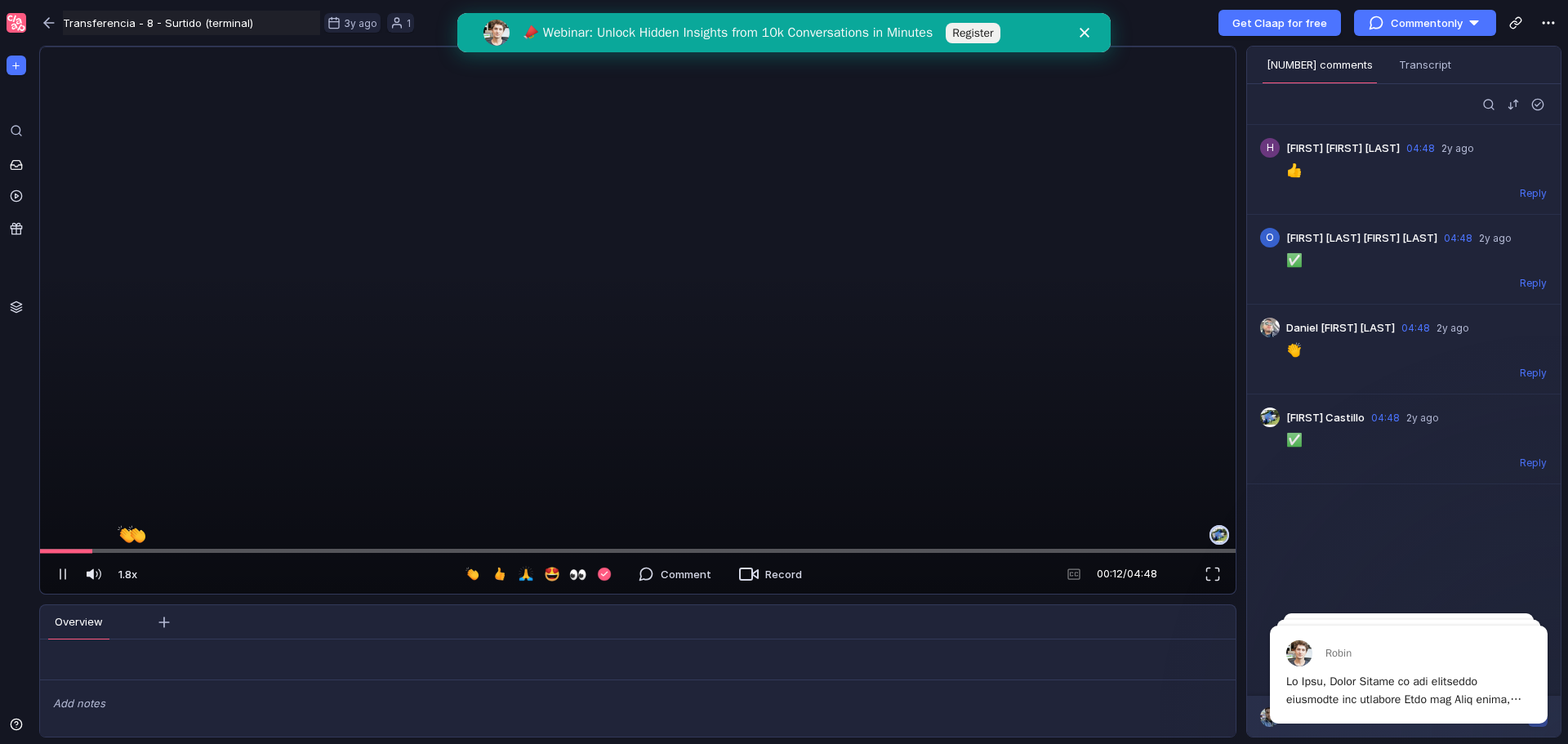 click at bounding box center (635, 47) 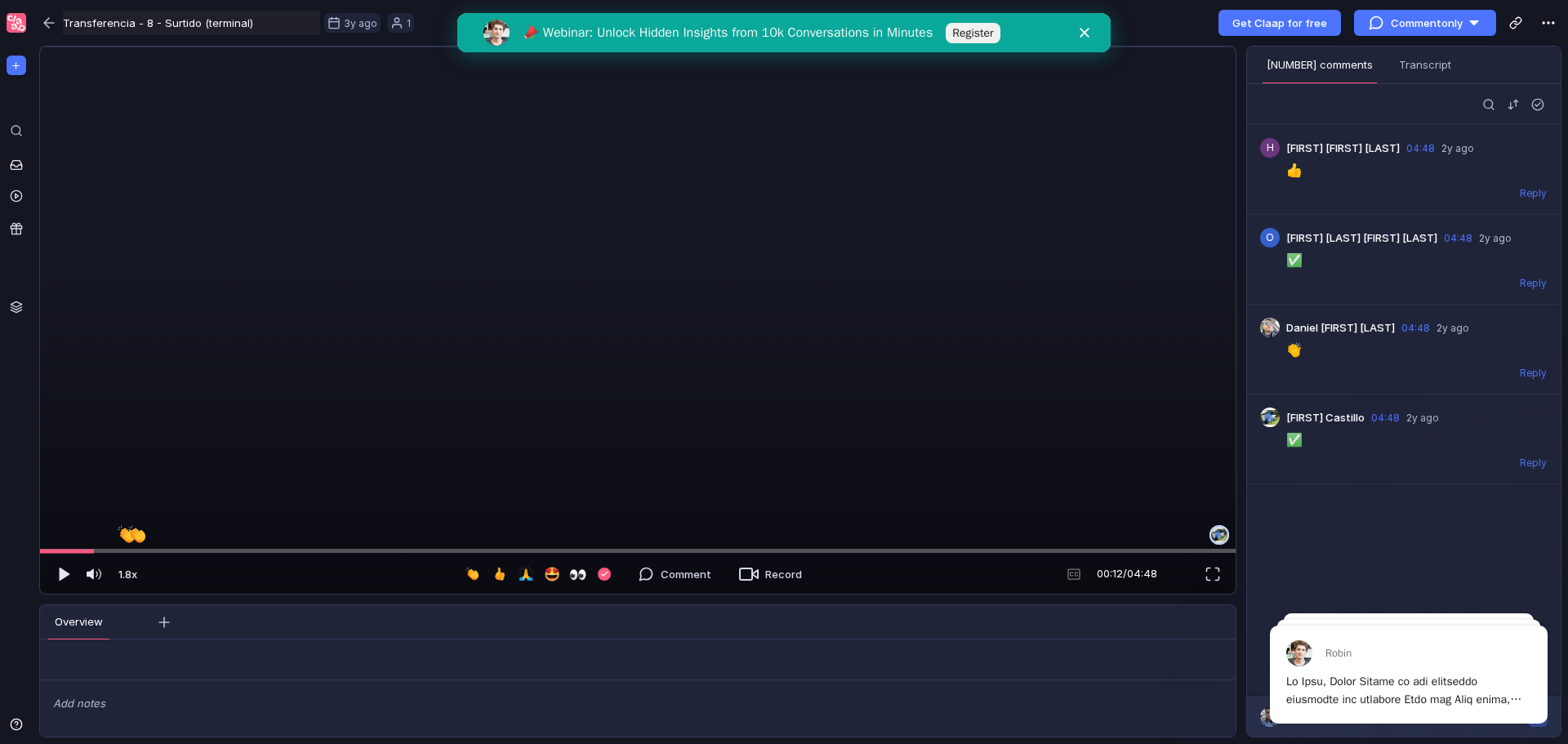 click at bounding box center [635, 47] 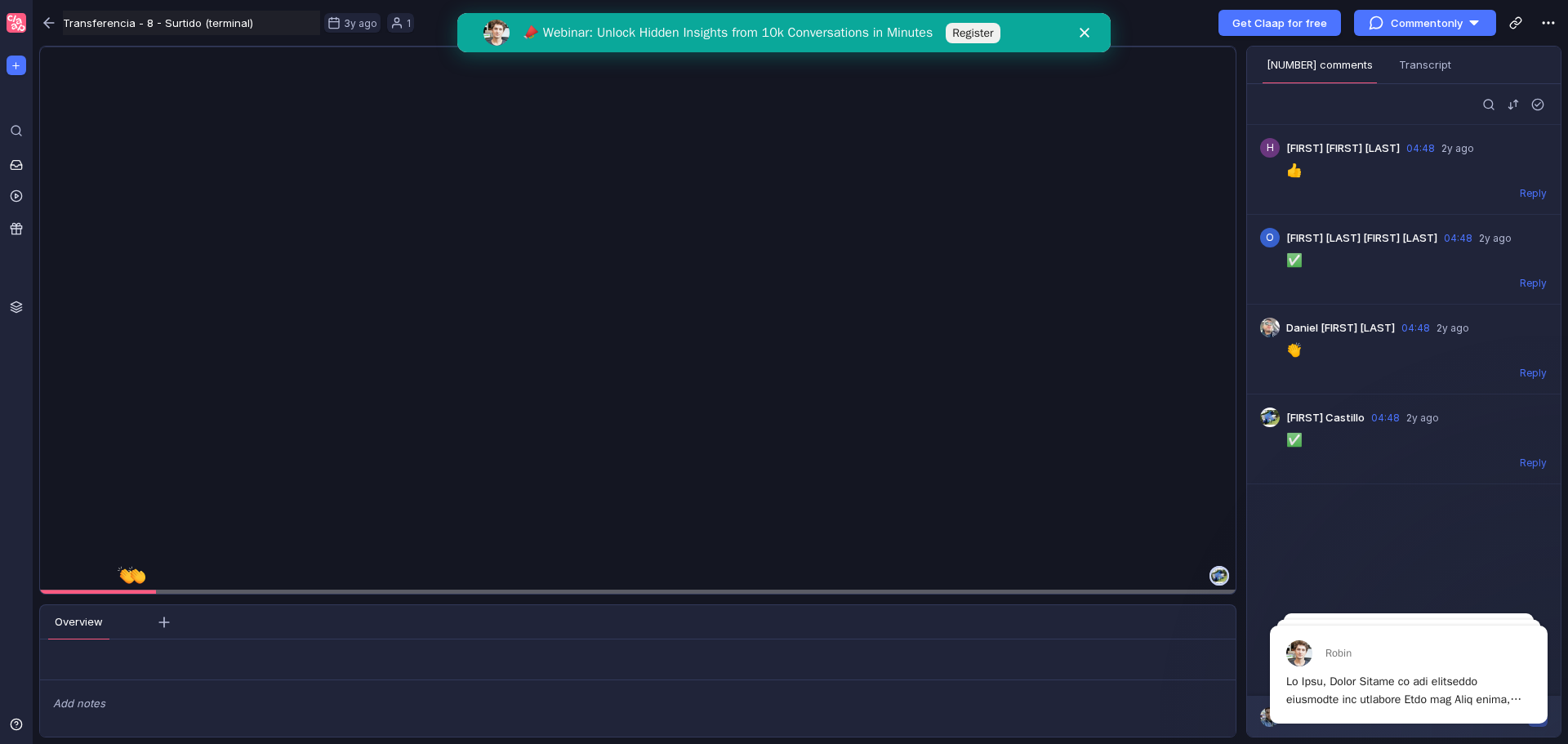 click at bounding box center [16, 519] 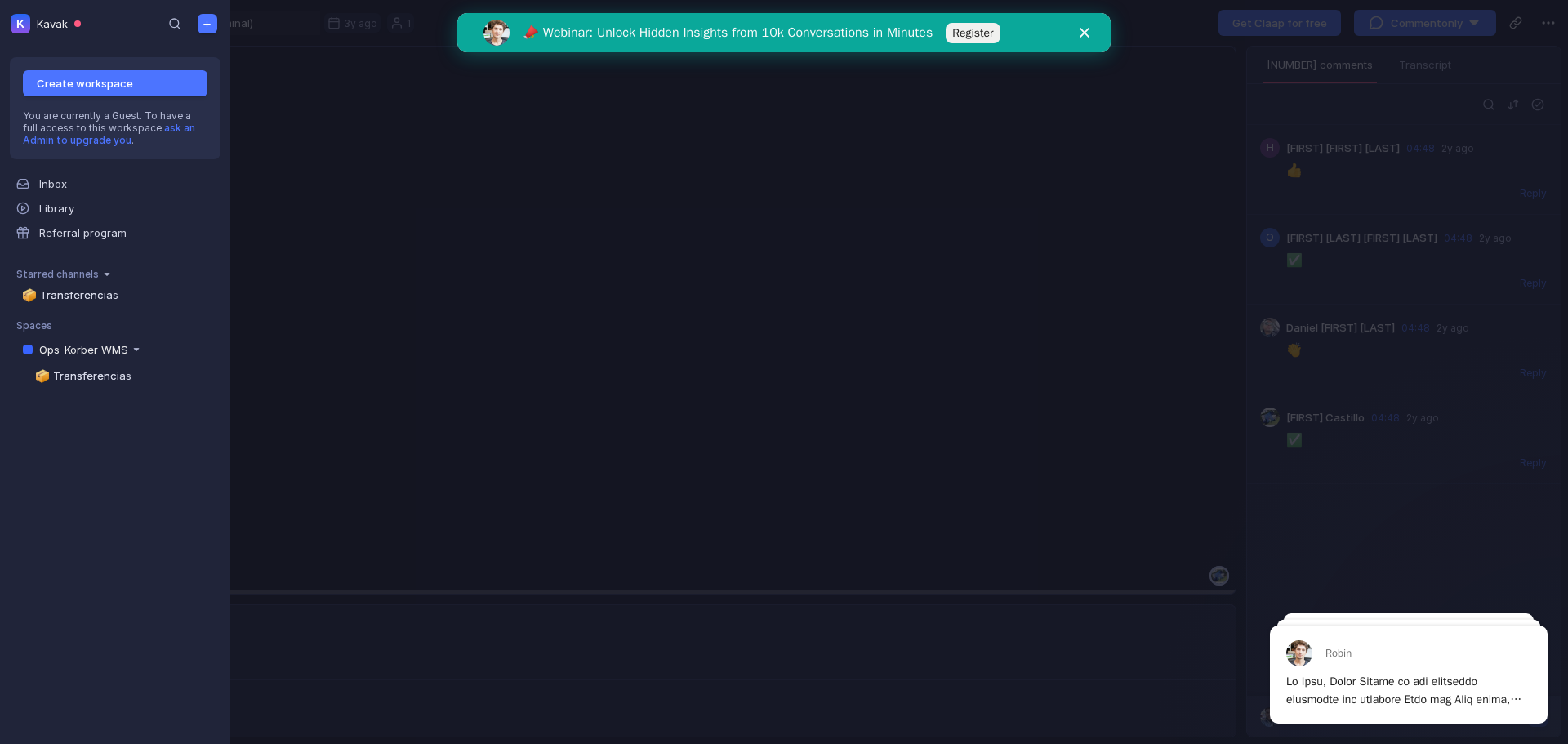 click at bounding box center [784, 372] 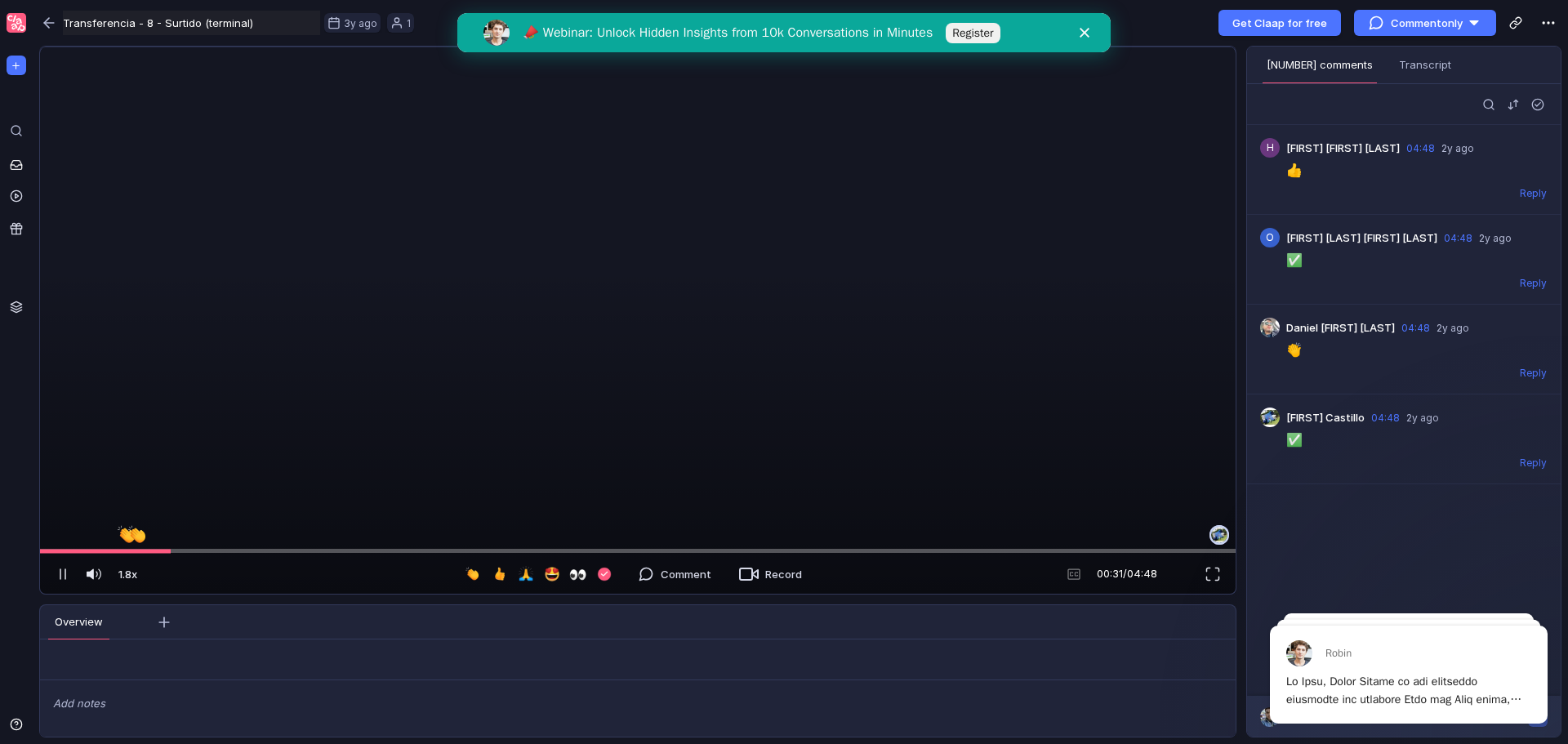 click at bounding box center [635, 47] 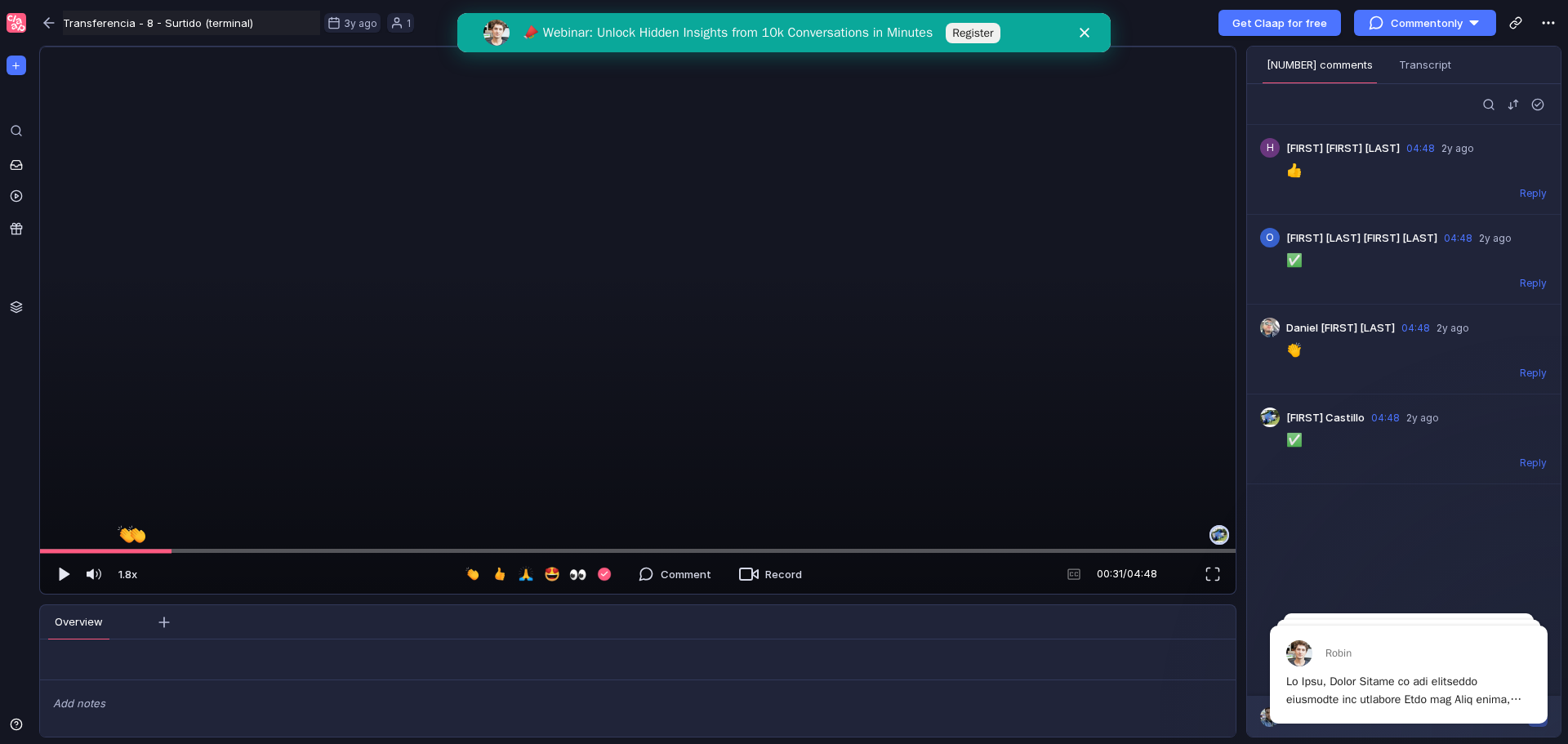 click at bounding box center [635, 47] 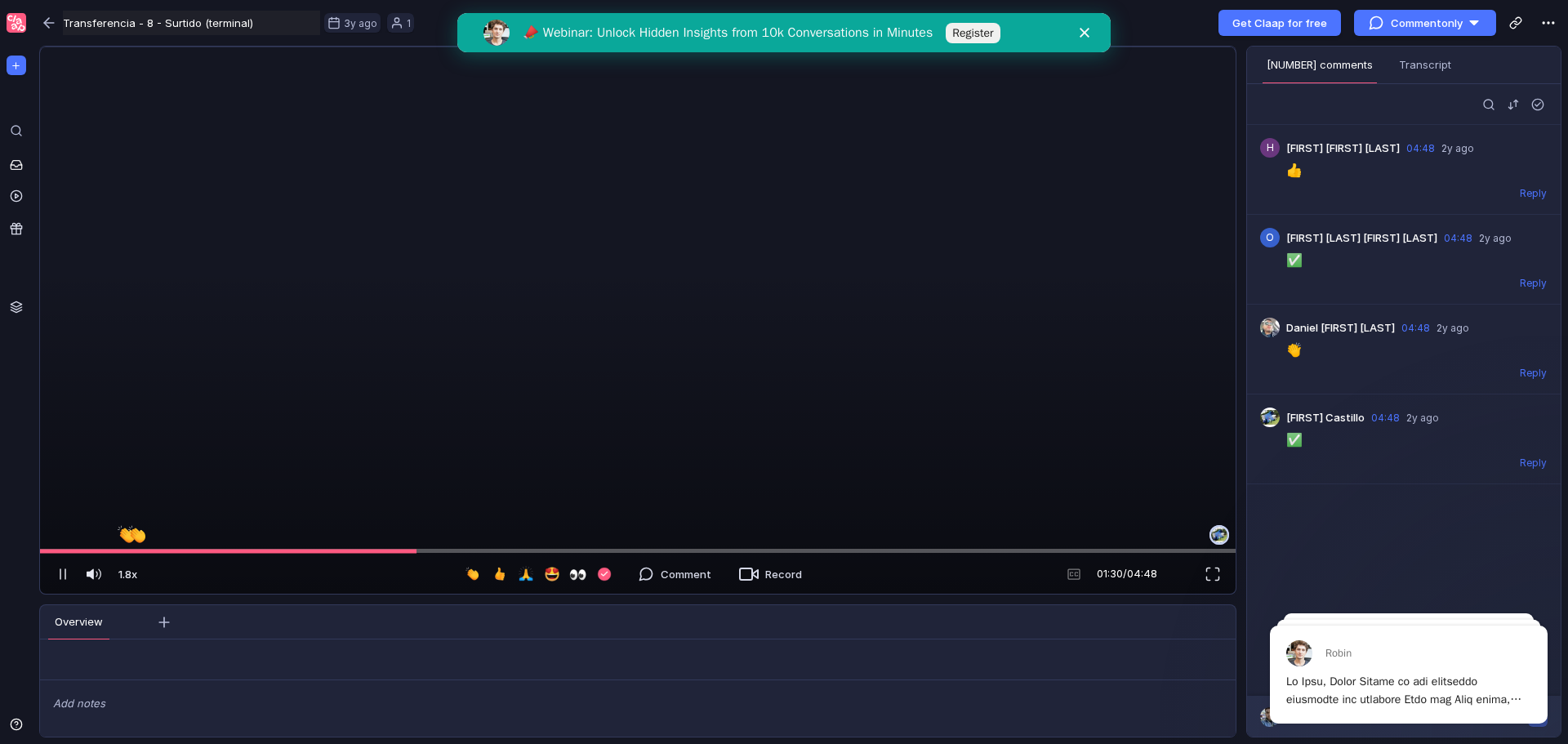 click at bounding box center [635, 47] 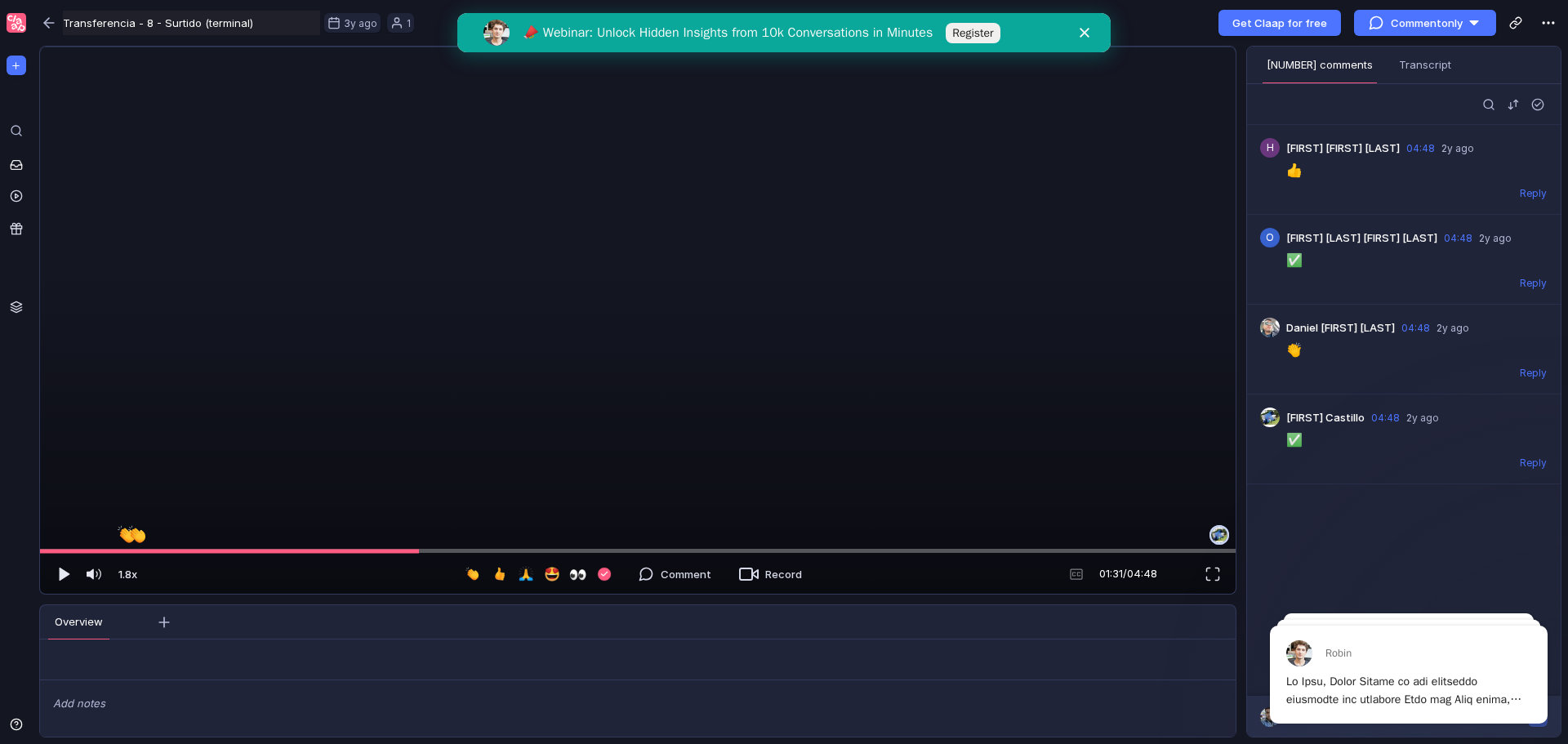 click at bounding box center (635, 47) 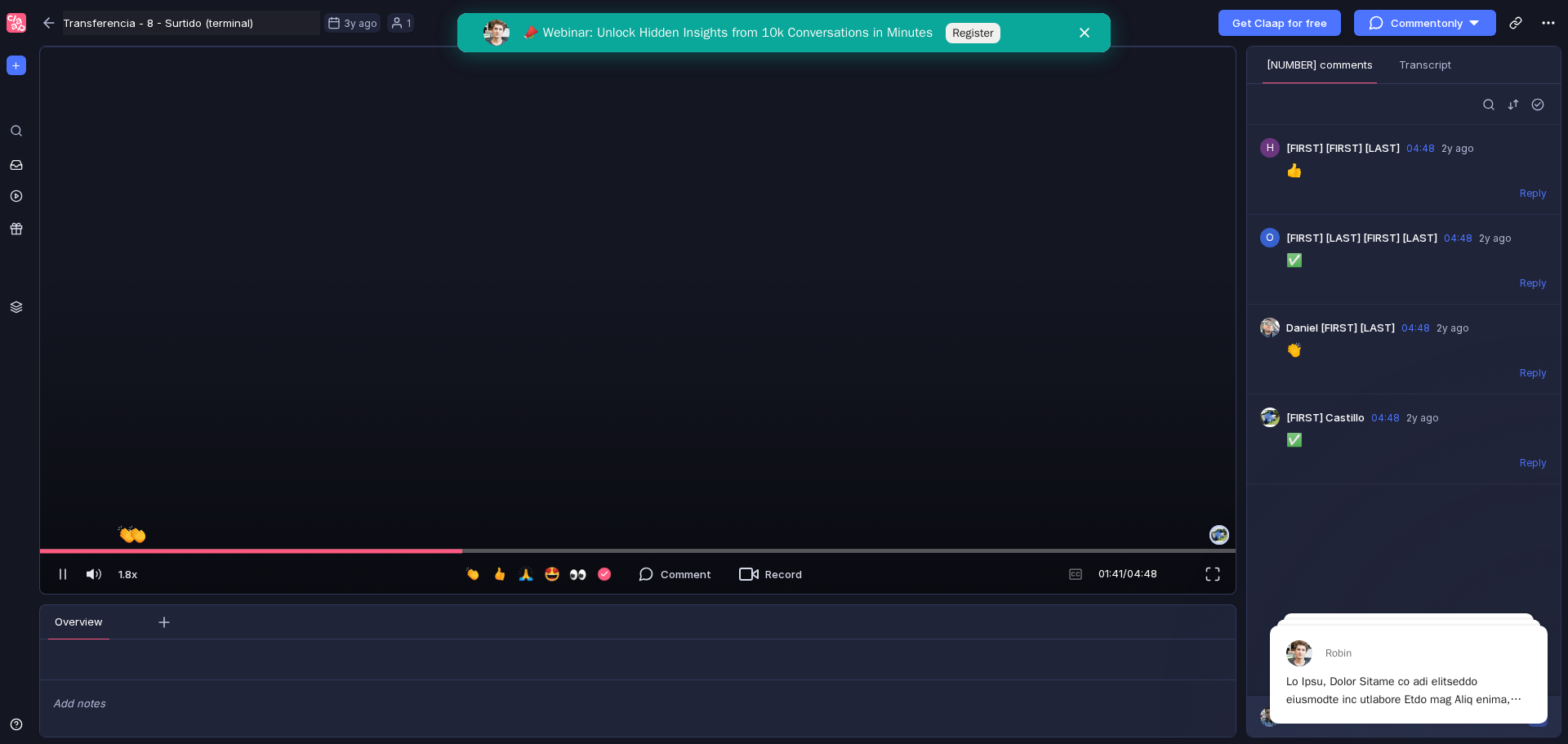 click at bounding box center (635, 47) 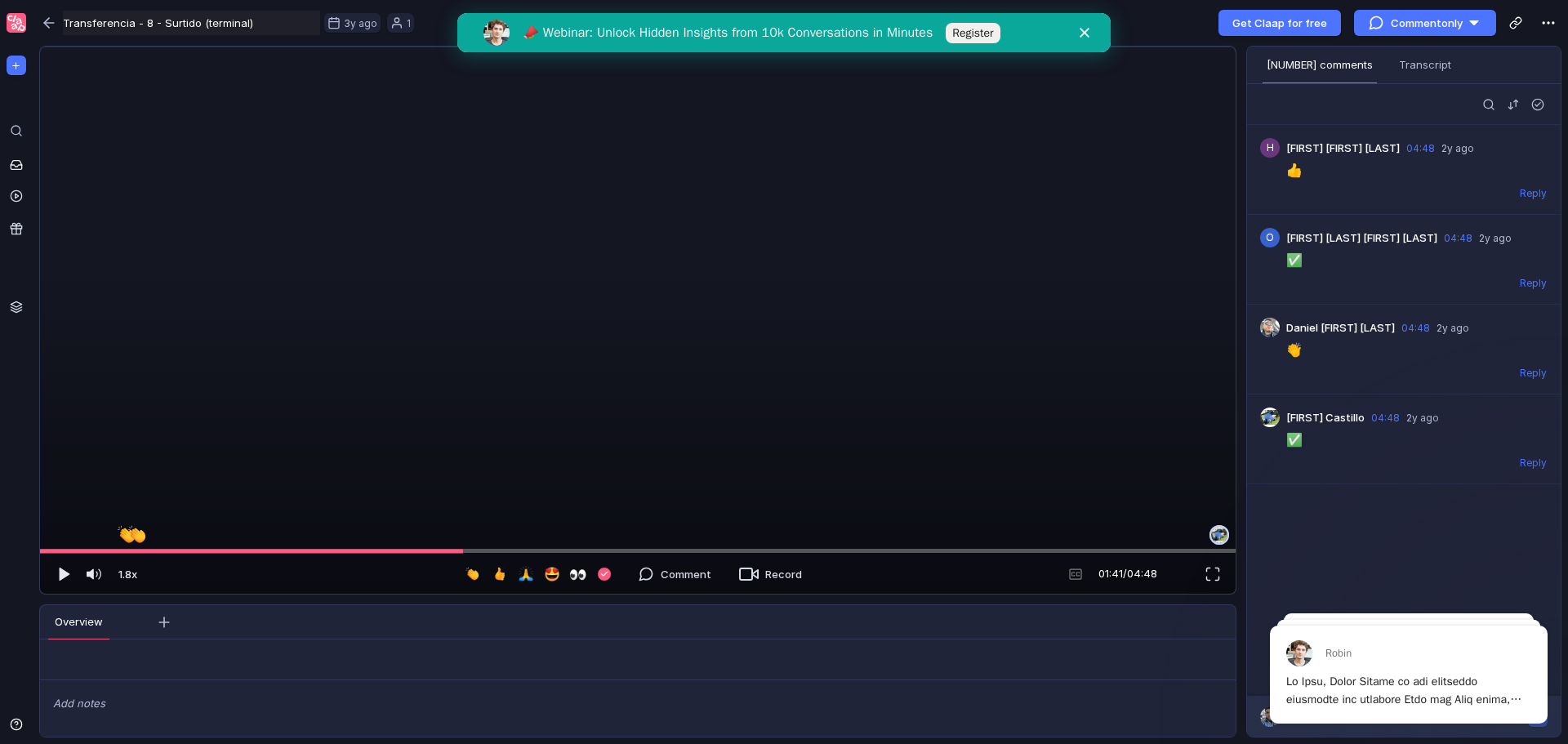click at bounding box center [635, 47] 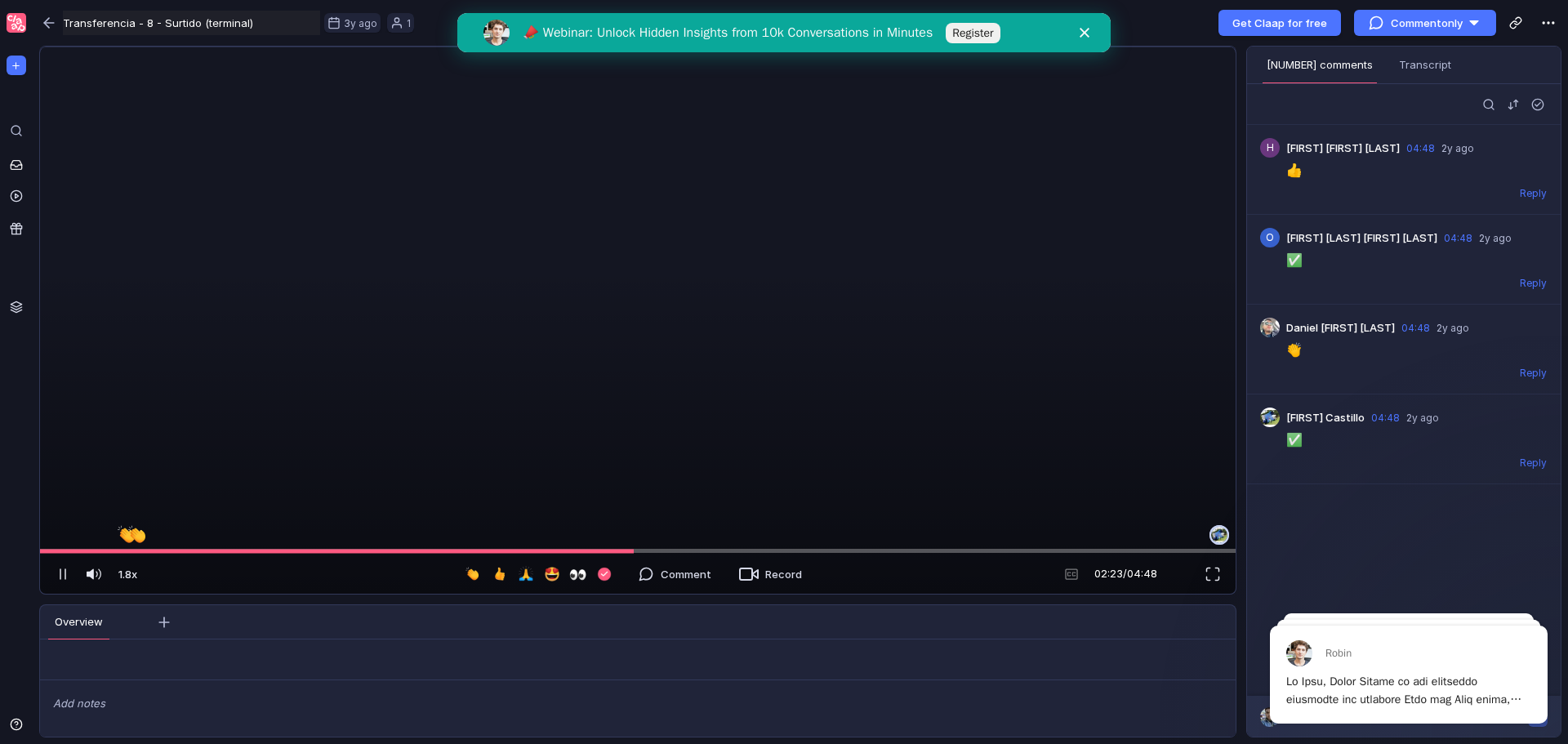click at bounding box center [635, 47] 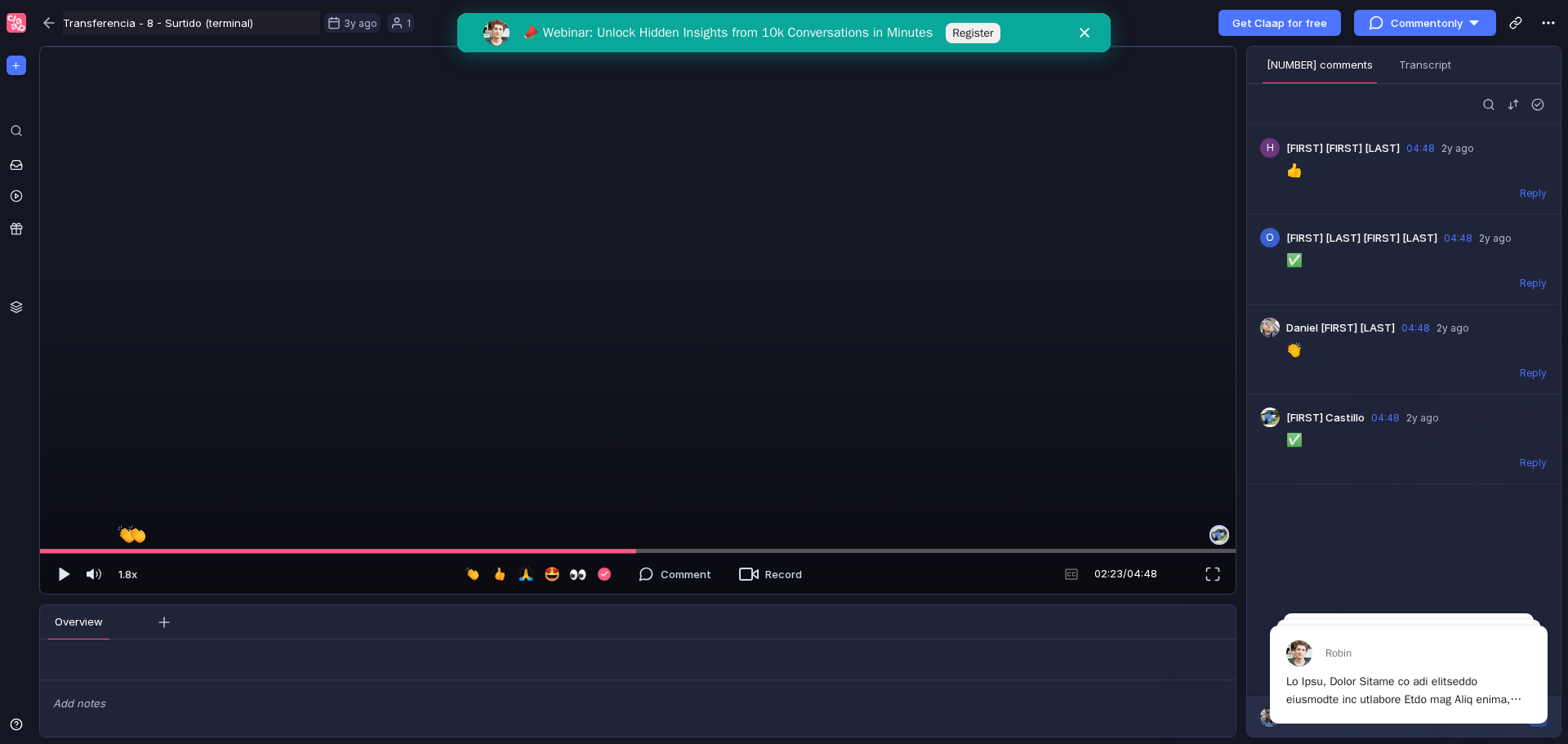 click at bounding box center [635, 47] 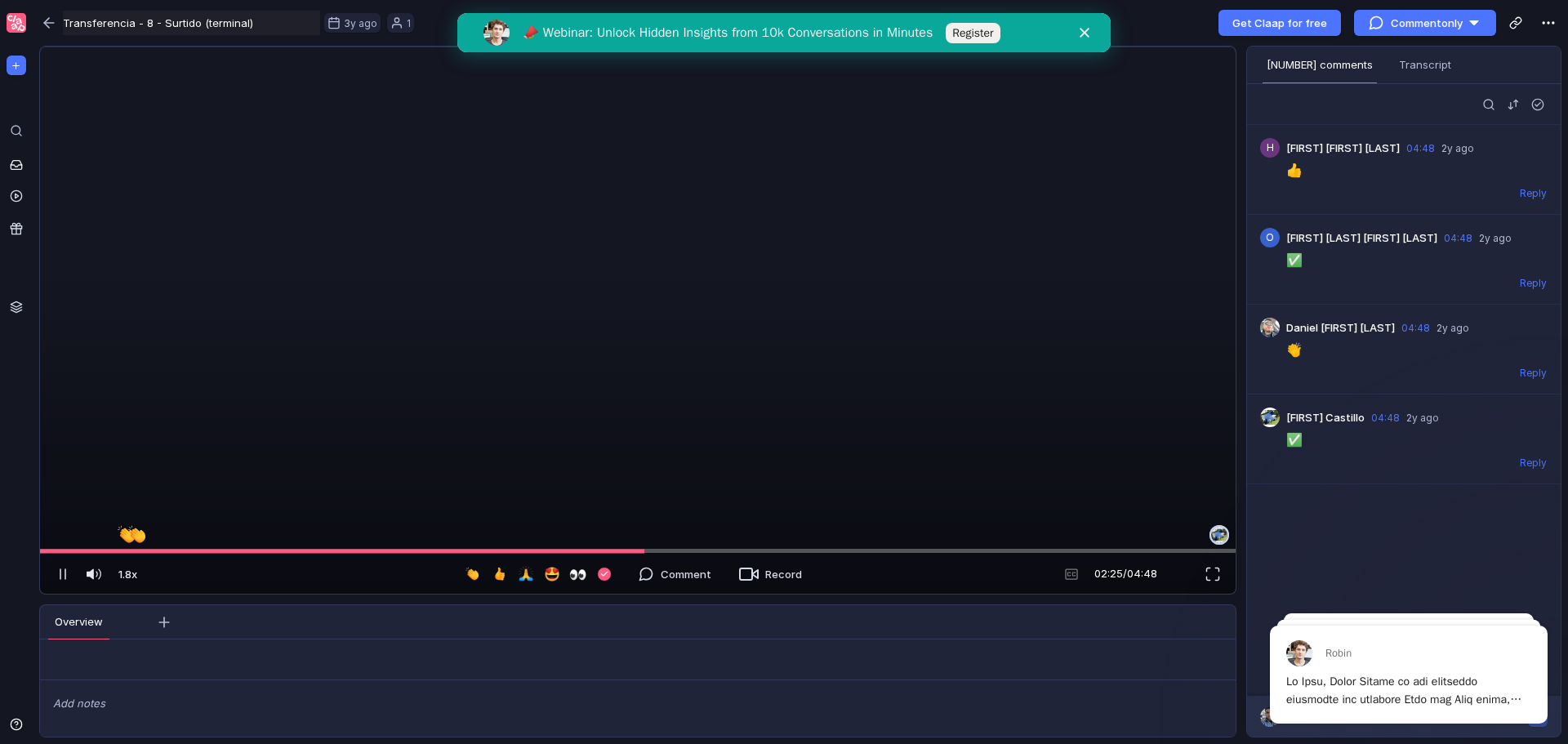 click at bounding box center (635, 47) 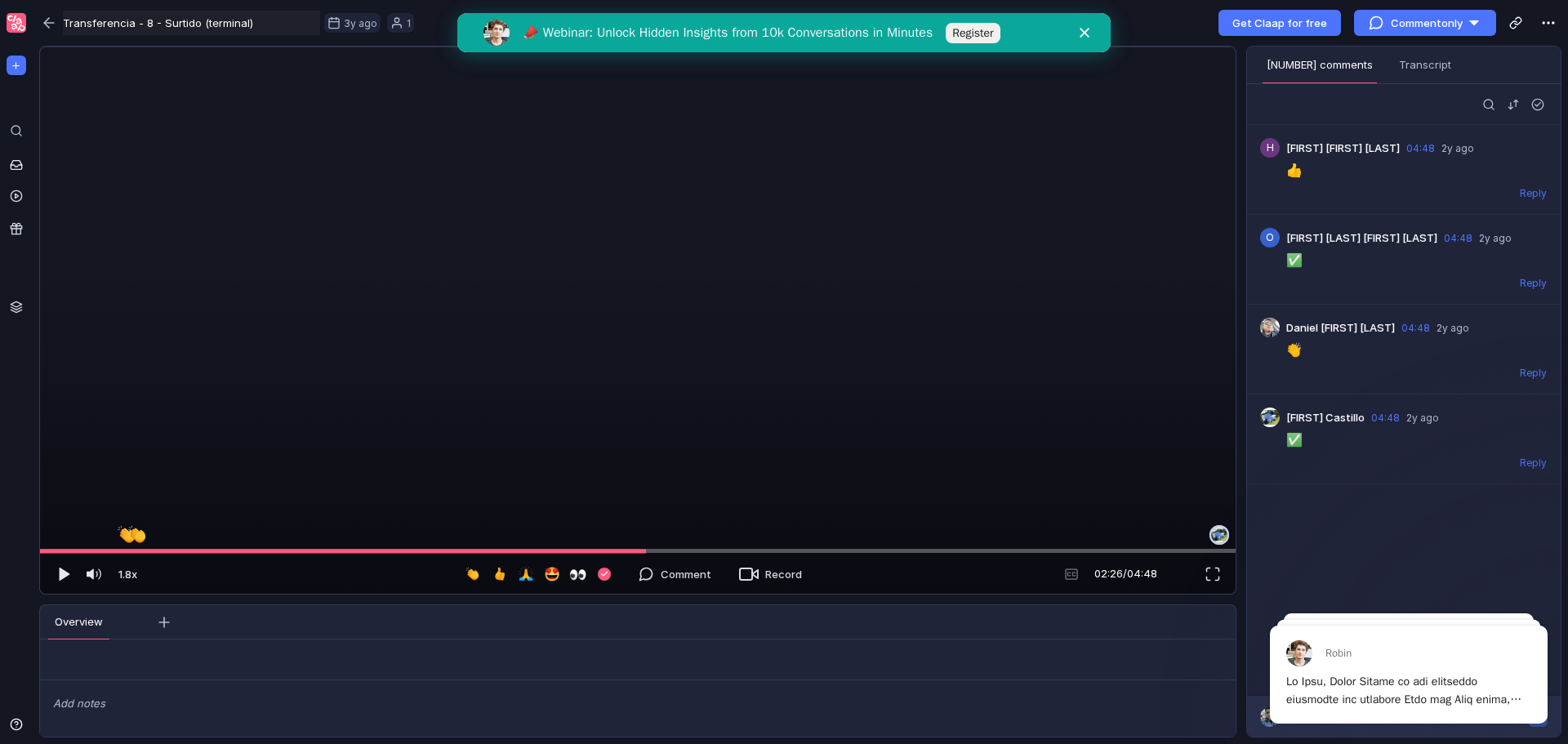 click at bounding box center [635, 47] 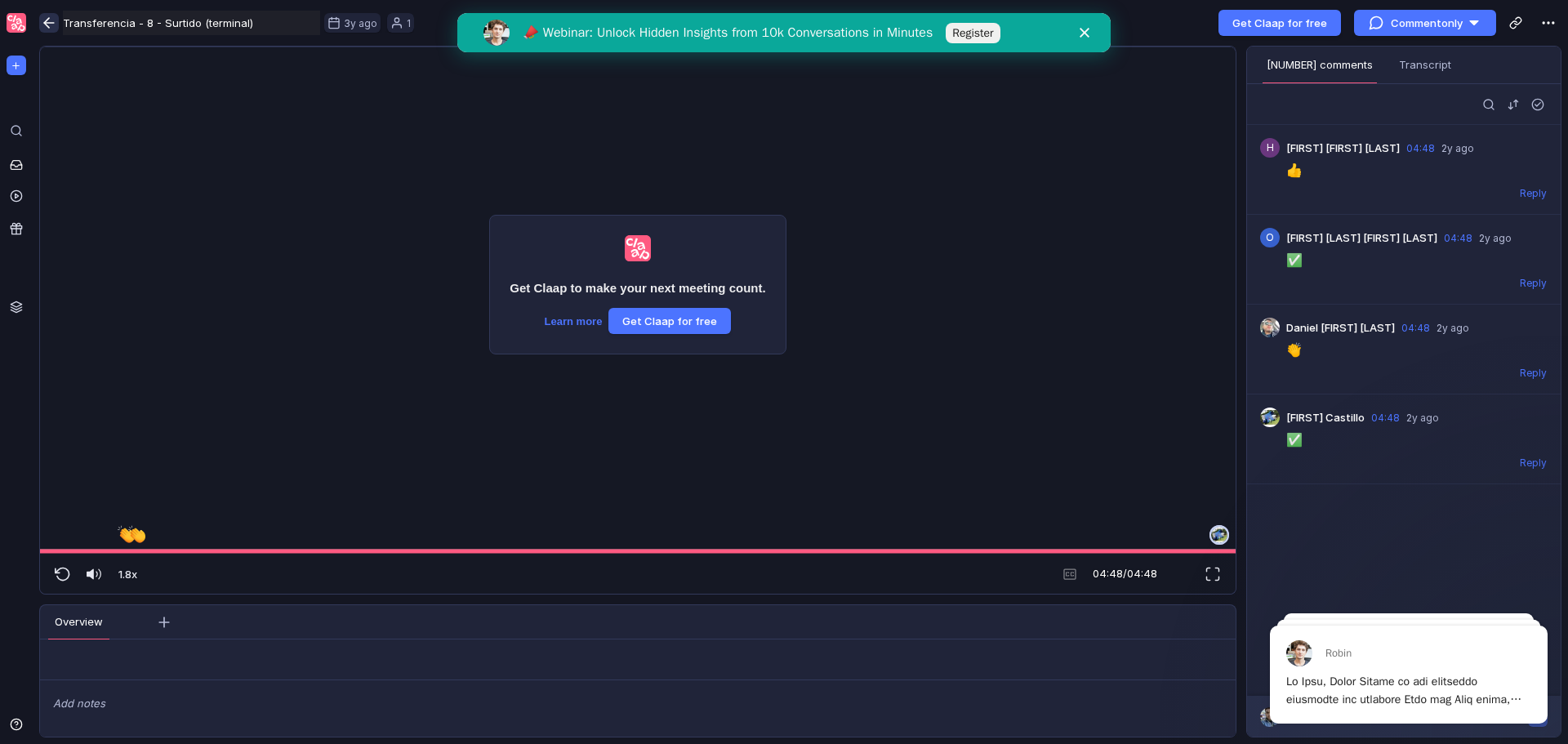 click at bounding box center [49, 23] 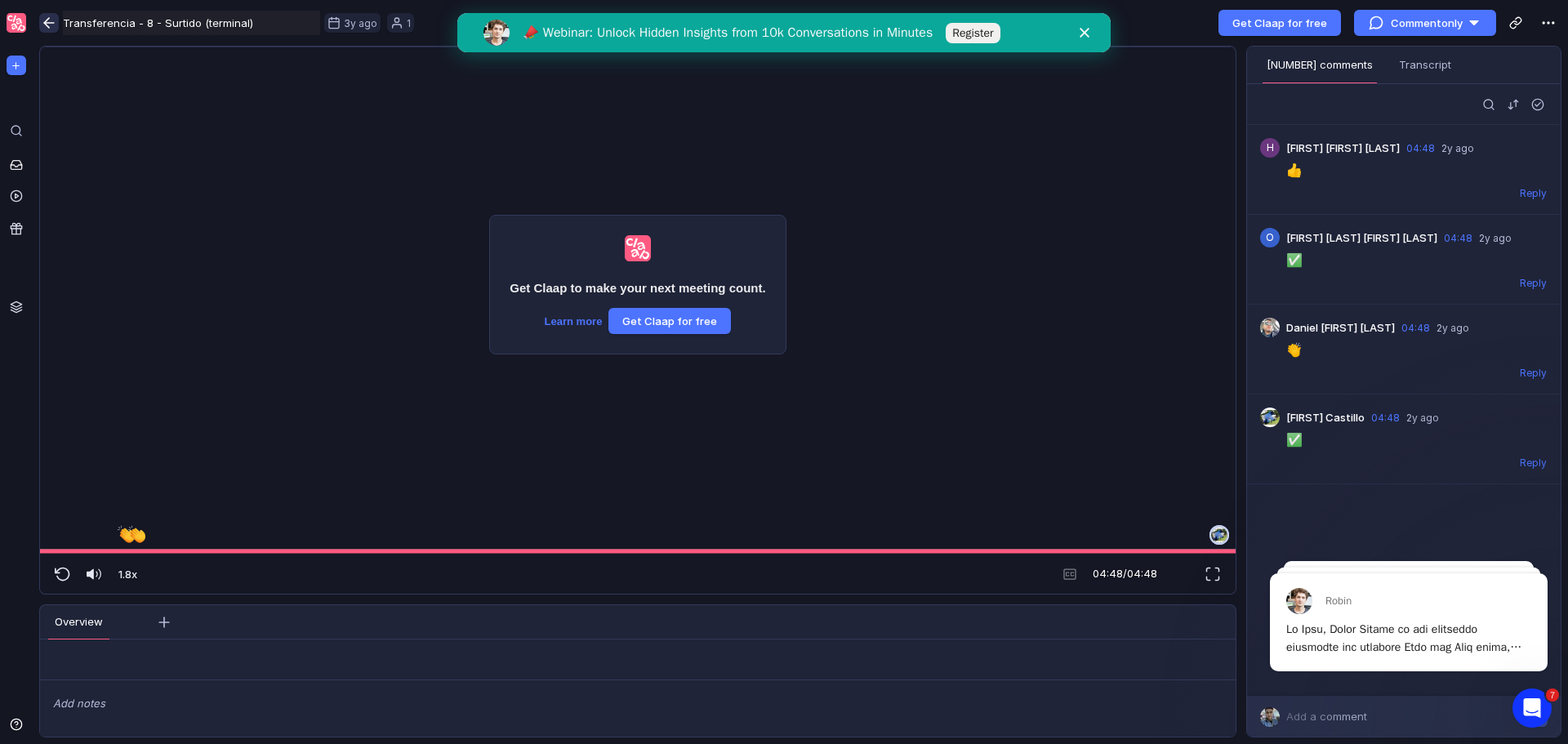 scroll, scrollTop: 0, scrollLeft: 0, axis: both 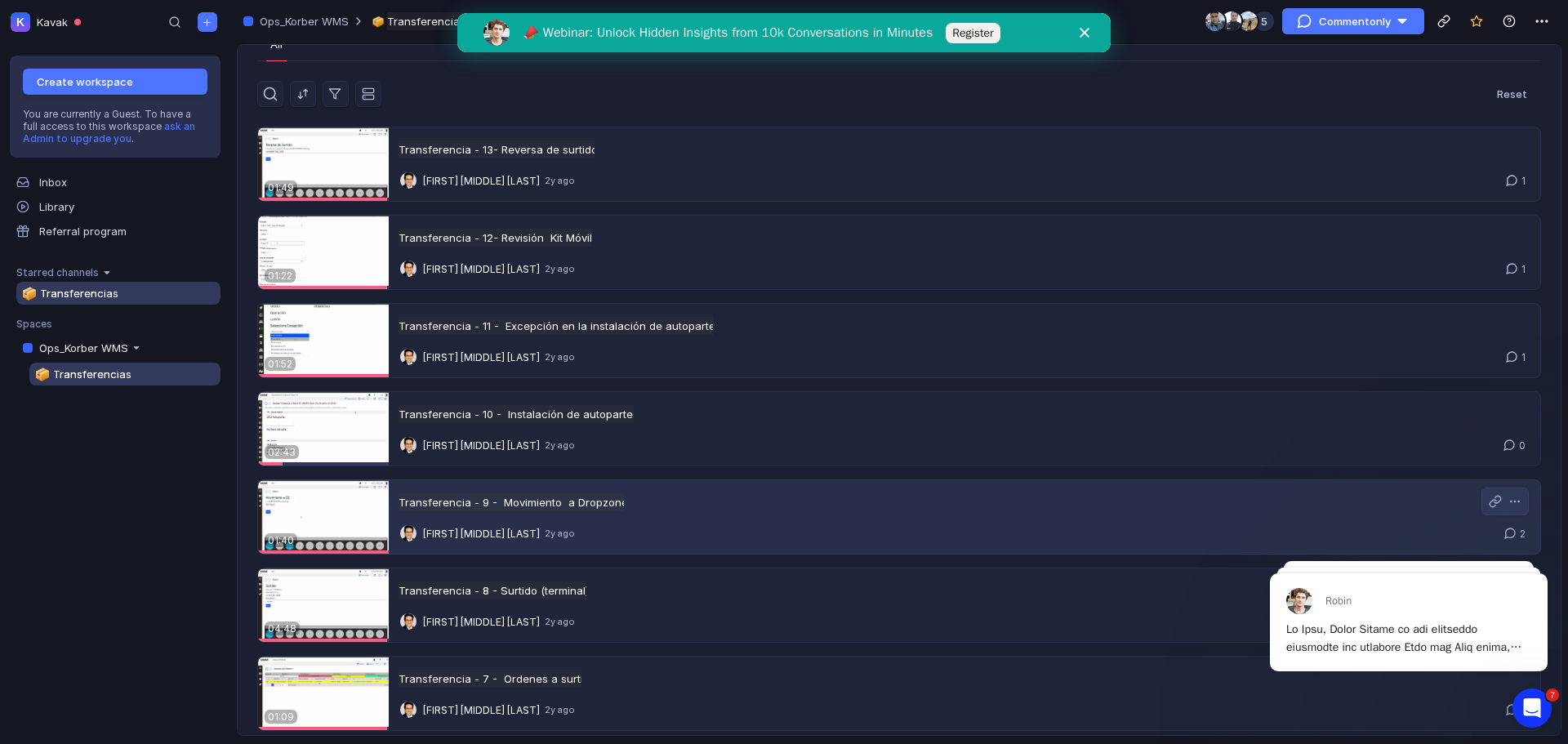 click on "Transferencia - 9 -  Movimiento  a Dropzone Transferencia - 9 -  Movimiento  a Dropzone Untitled [FIRST] [MIDDLE] [LAST] 2y ago 2" at bounding box center [964, 517] 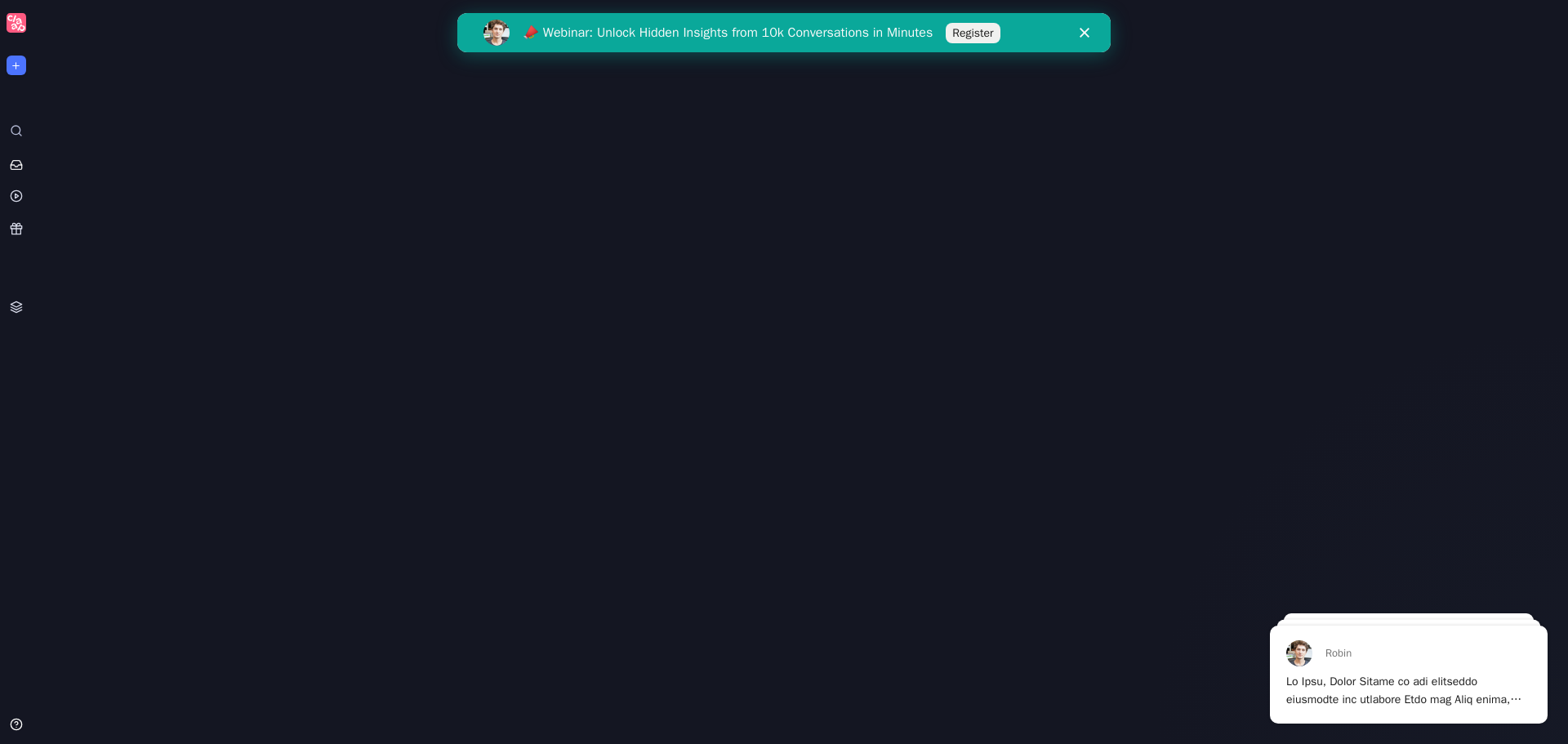 scroll, scrollTop: 0, scrollLeft: 0, axis: both 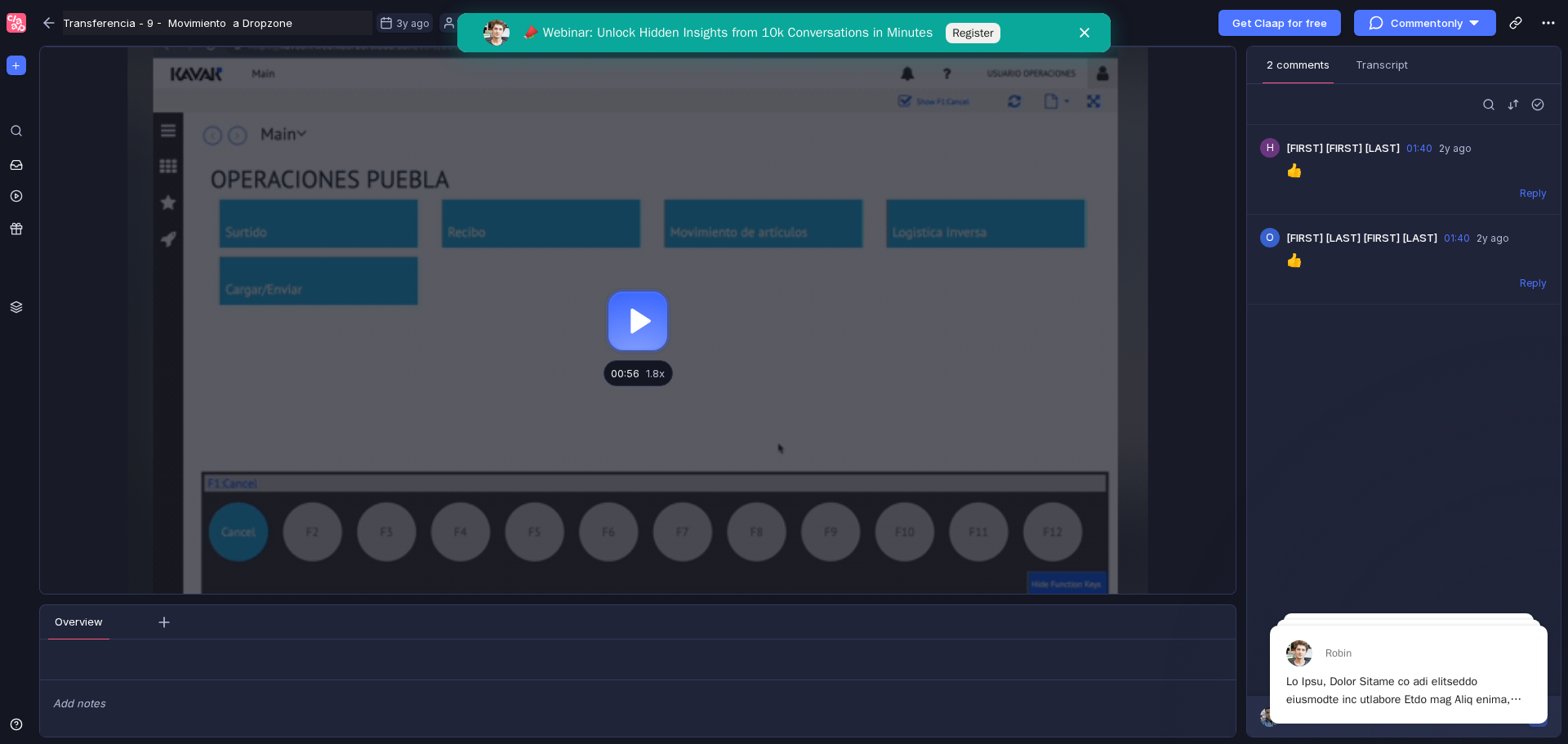 click at bounding box center [638, 320] 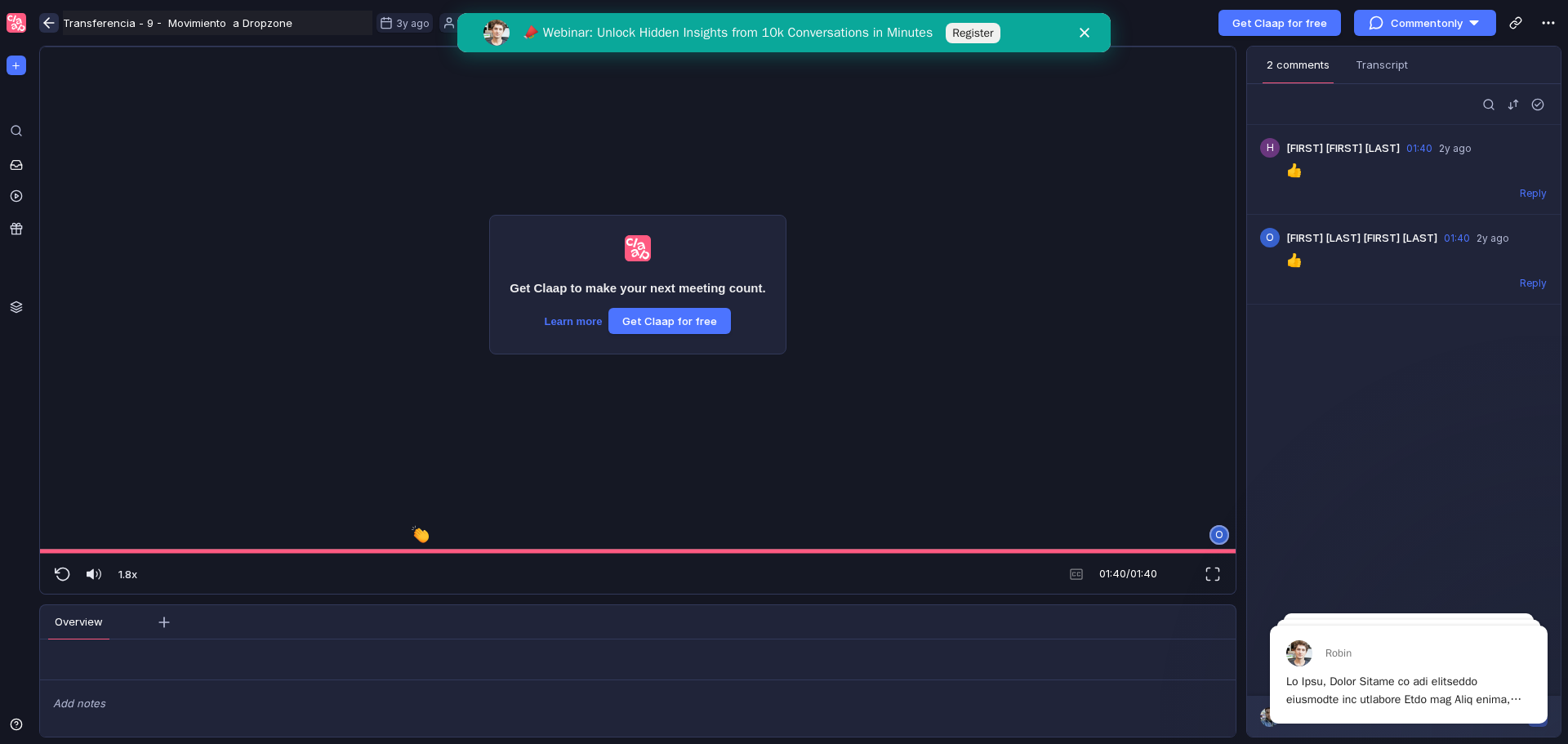 click at bounding box center [49, 23] 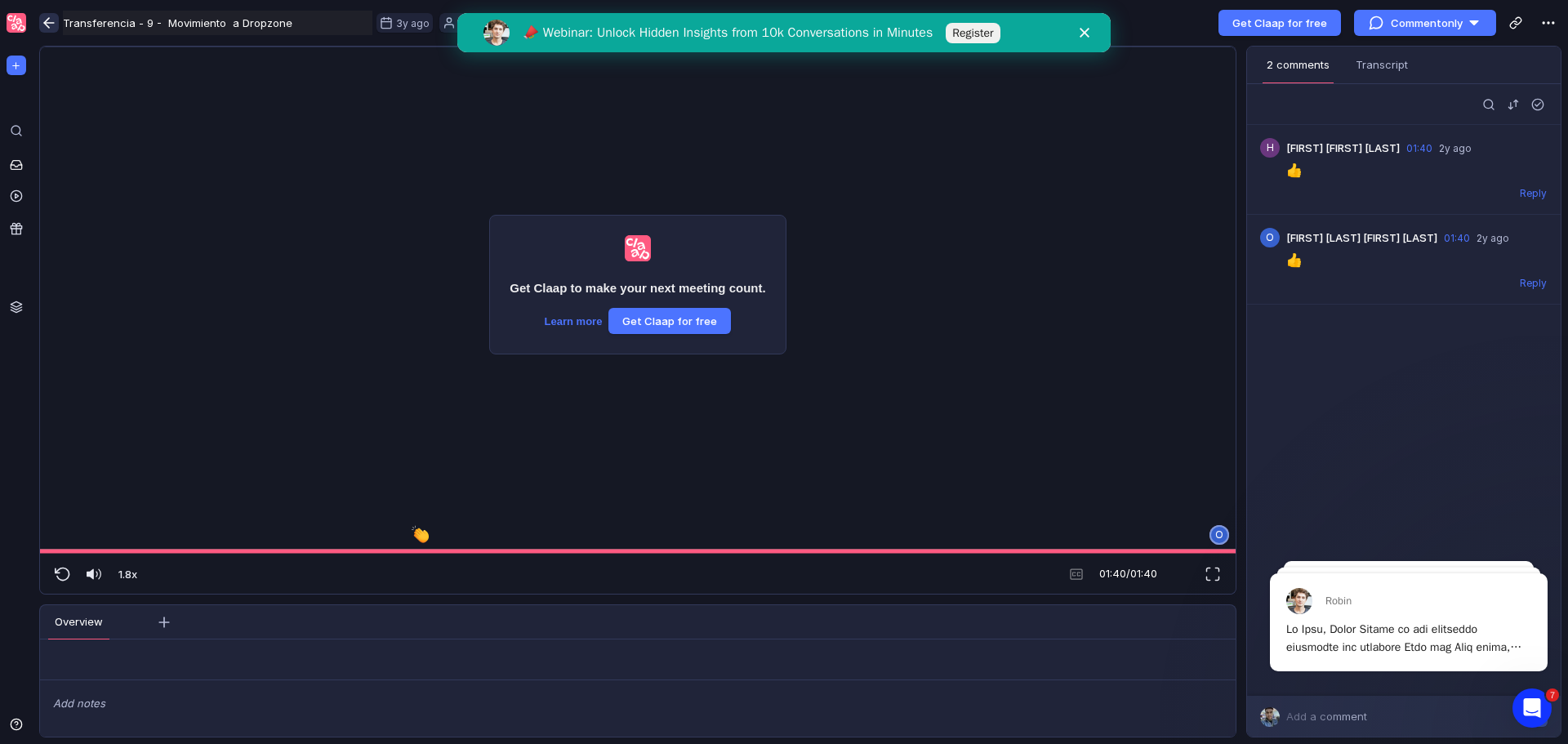 scroll, scrollTop: 0, scrollLeft: 0, axis: both 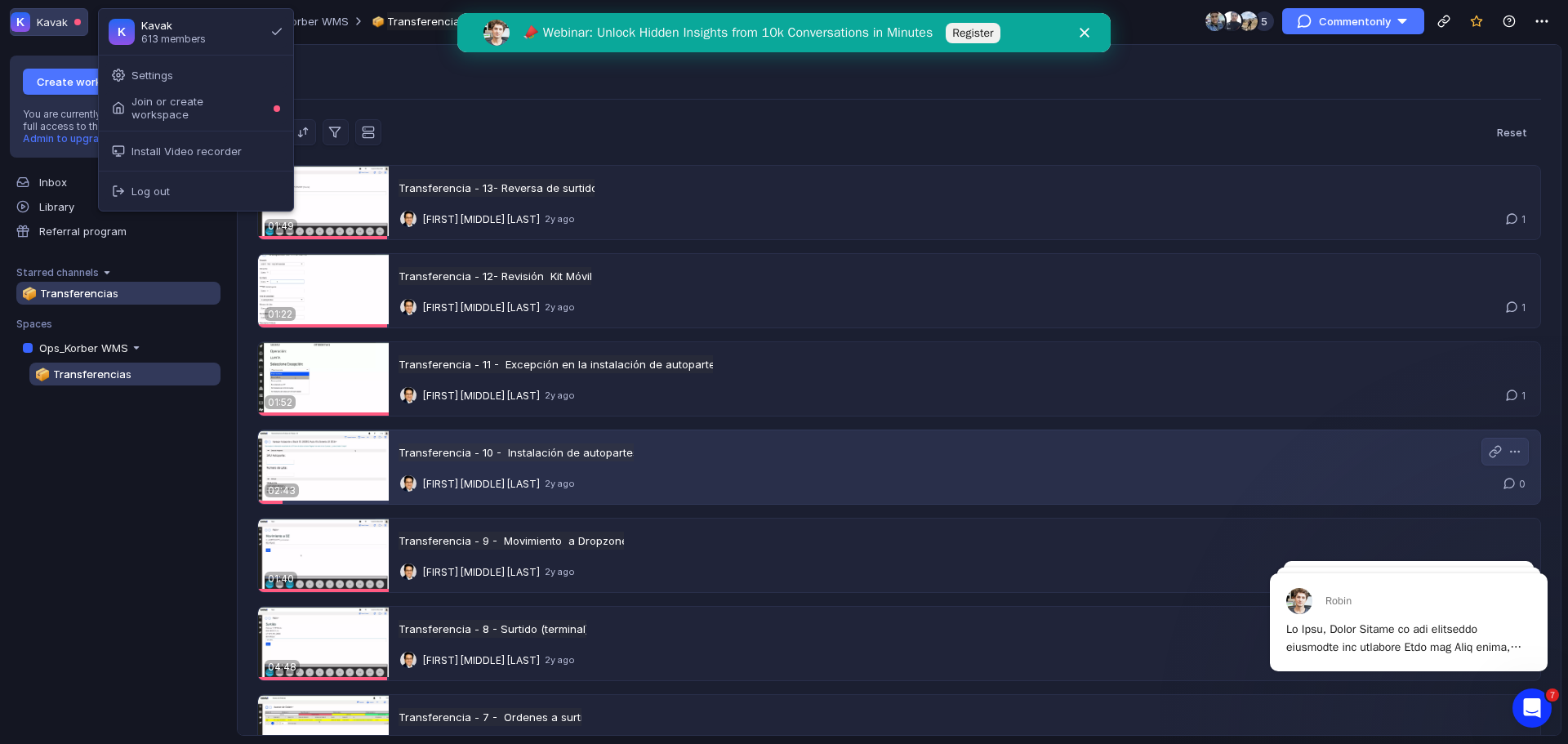 click on "Transferencia - 10 -  Instalación de autopartes Transferencia - 10 -  Instalación de autopartes Untitled" at bounding box center [516, 452] 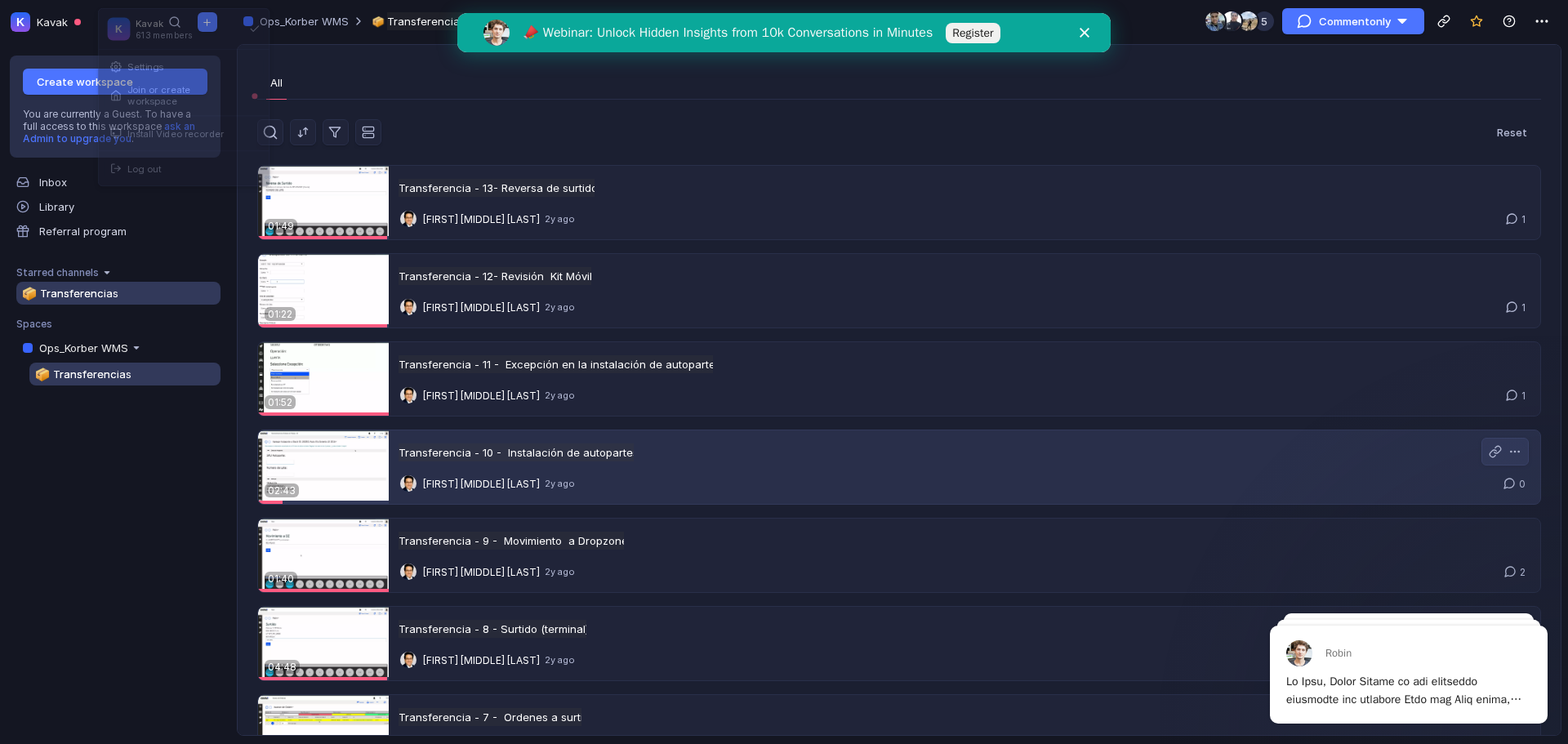 scroll, scrollTop: 0, scrollLeft: 0, axis: both 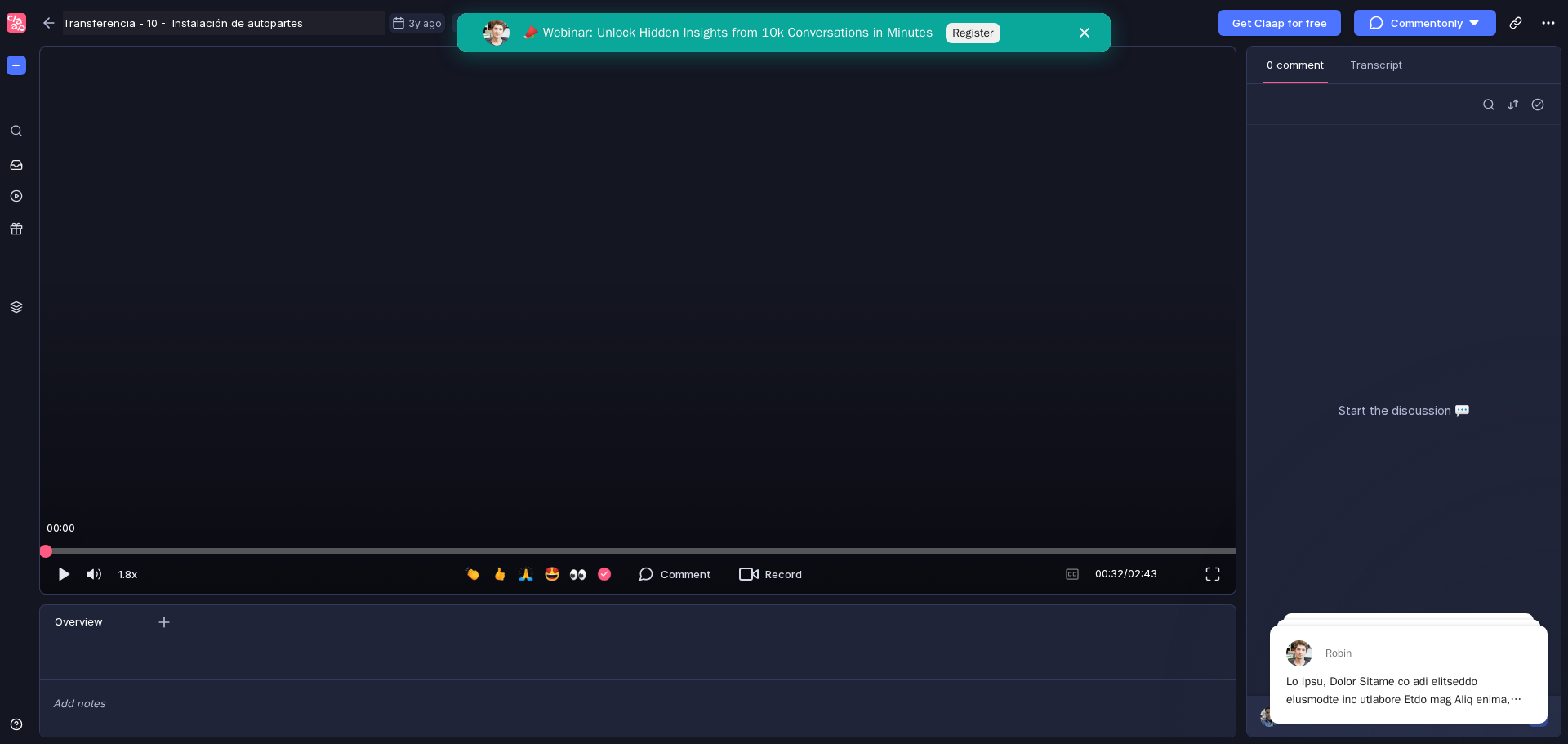 click at bounding box center [638, 550] 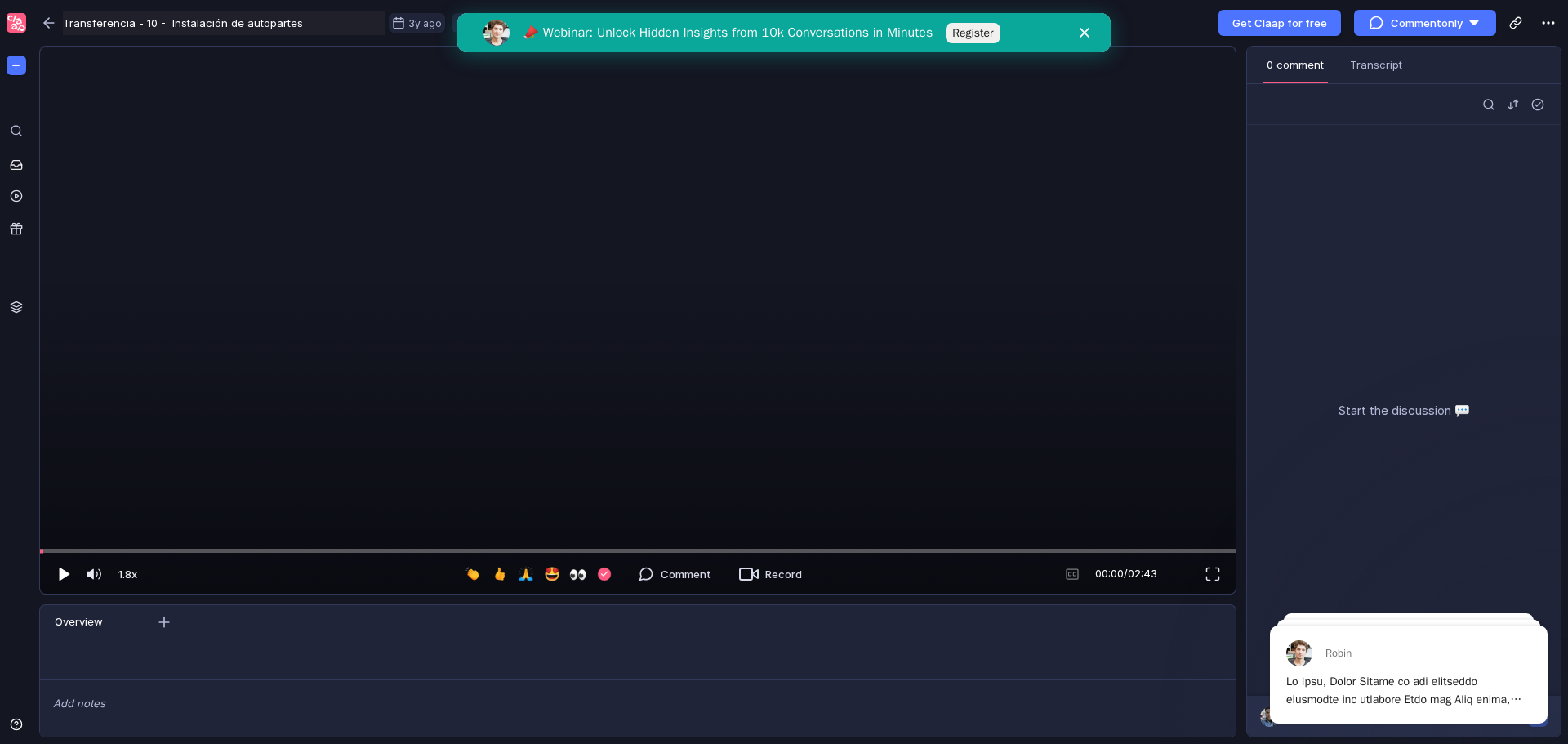 click at bounding box center [65, 574] 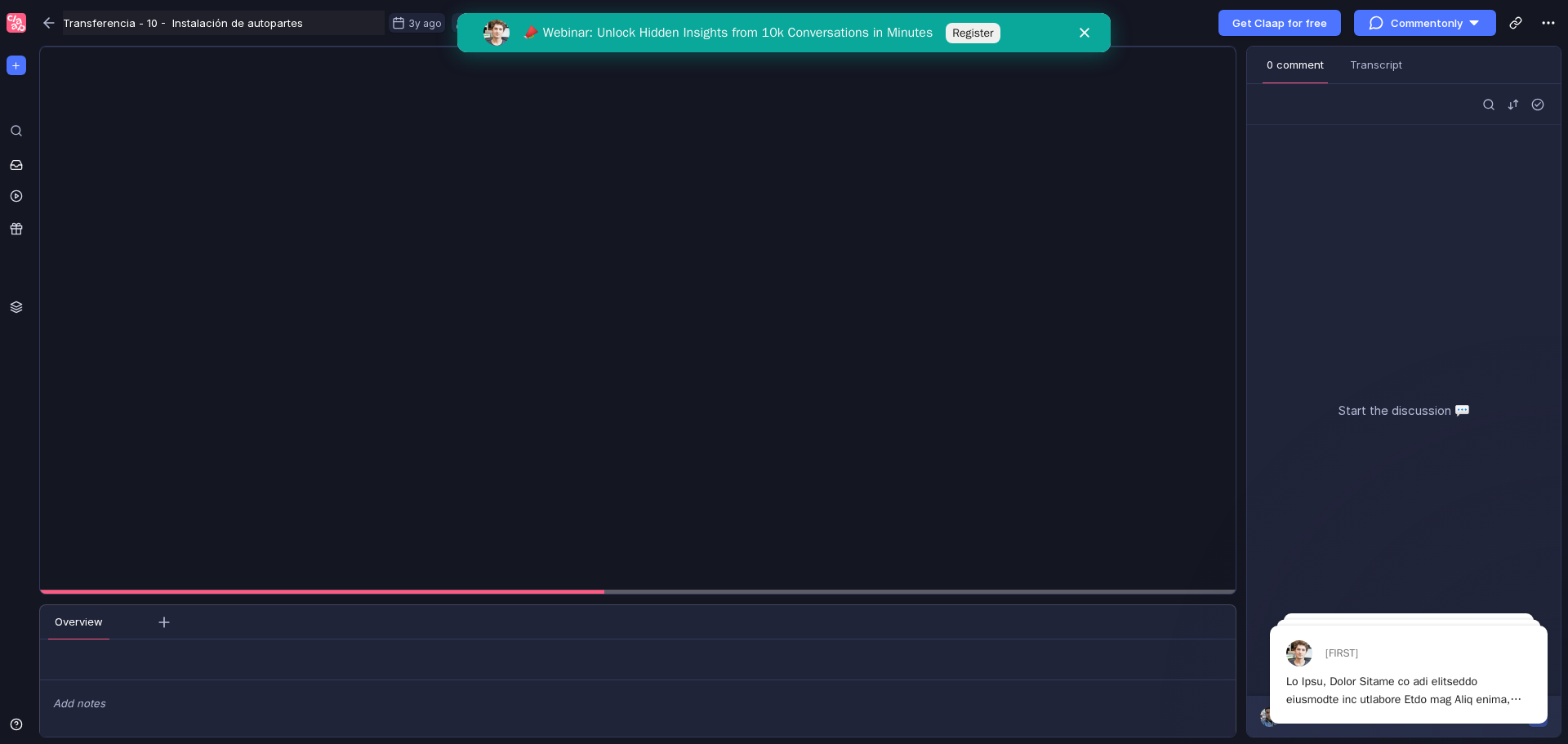 scroll, scrollTop: 0, scrollLeft: 0, axis: both 